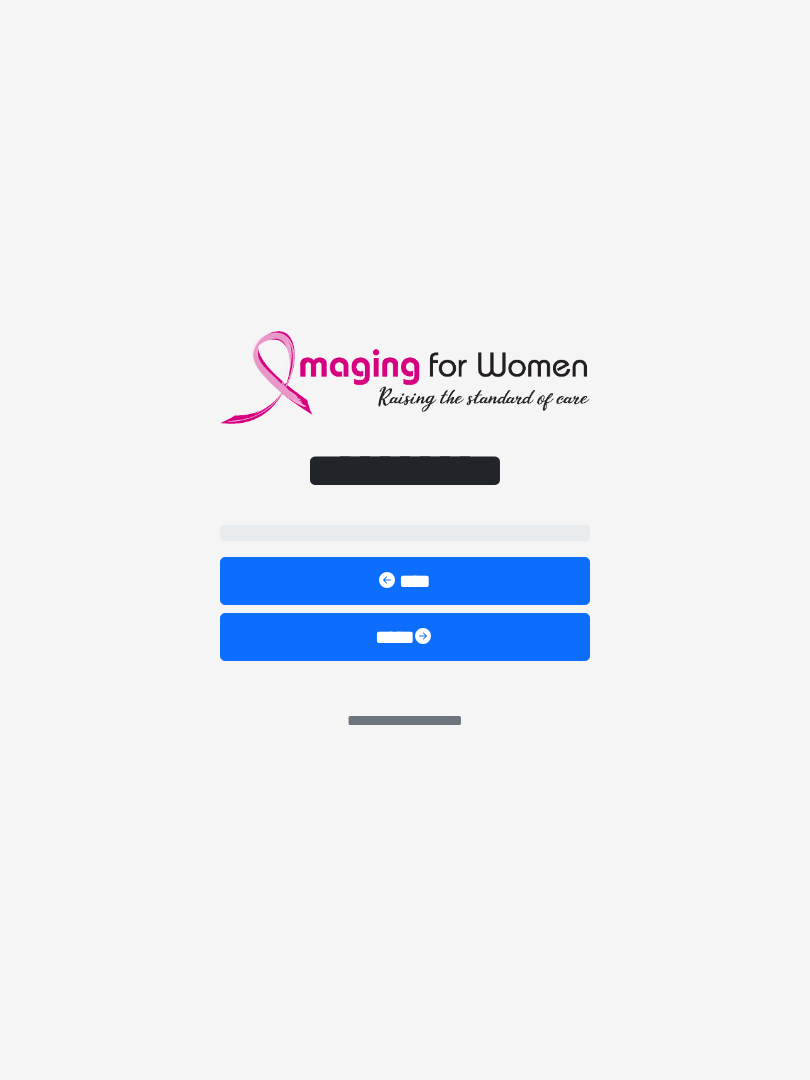 scroll, scrollTop: 0, scrollLeft: 0, axis: both 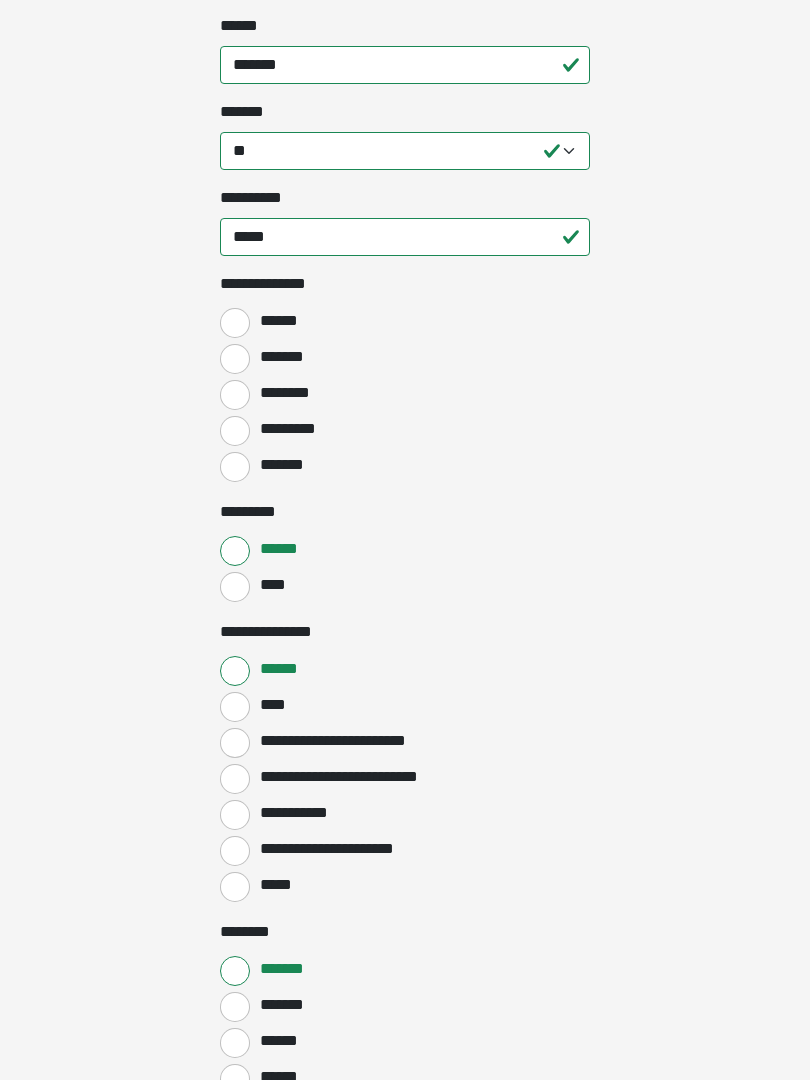click on "******" at bounding box center [235, 323] 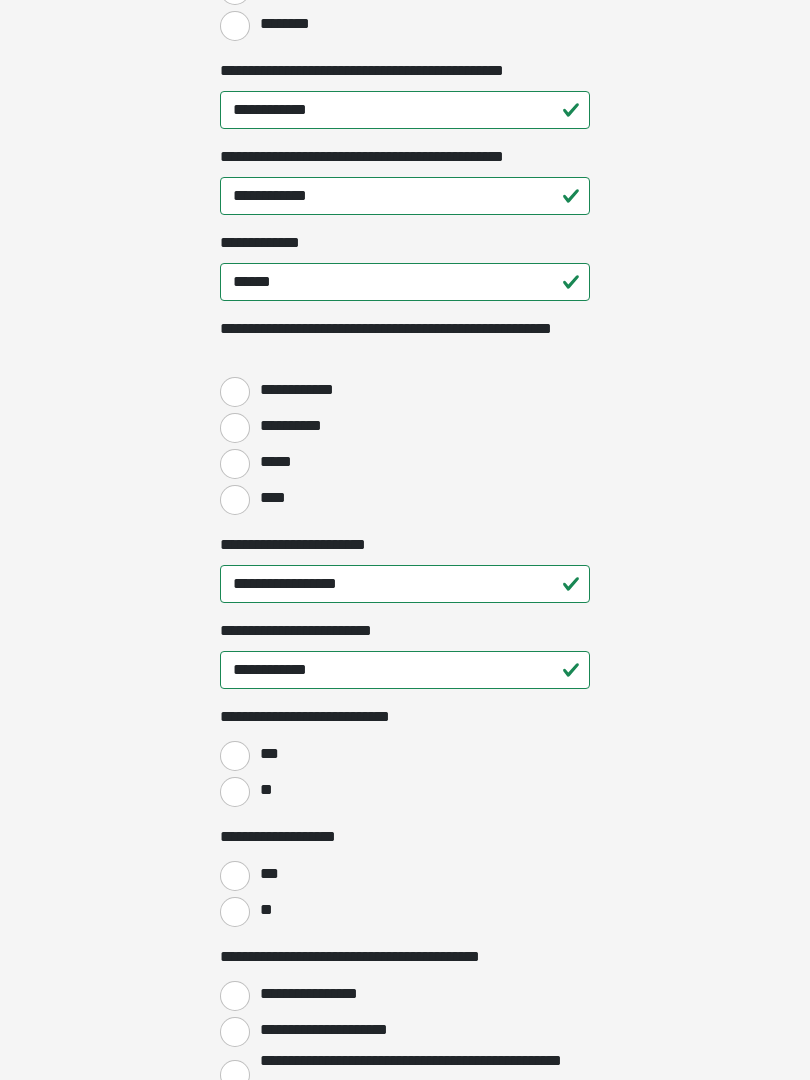 scroll, scrollTop: 2467, scrollLeft: 0, axis: vertical 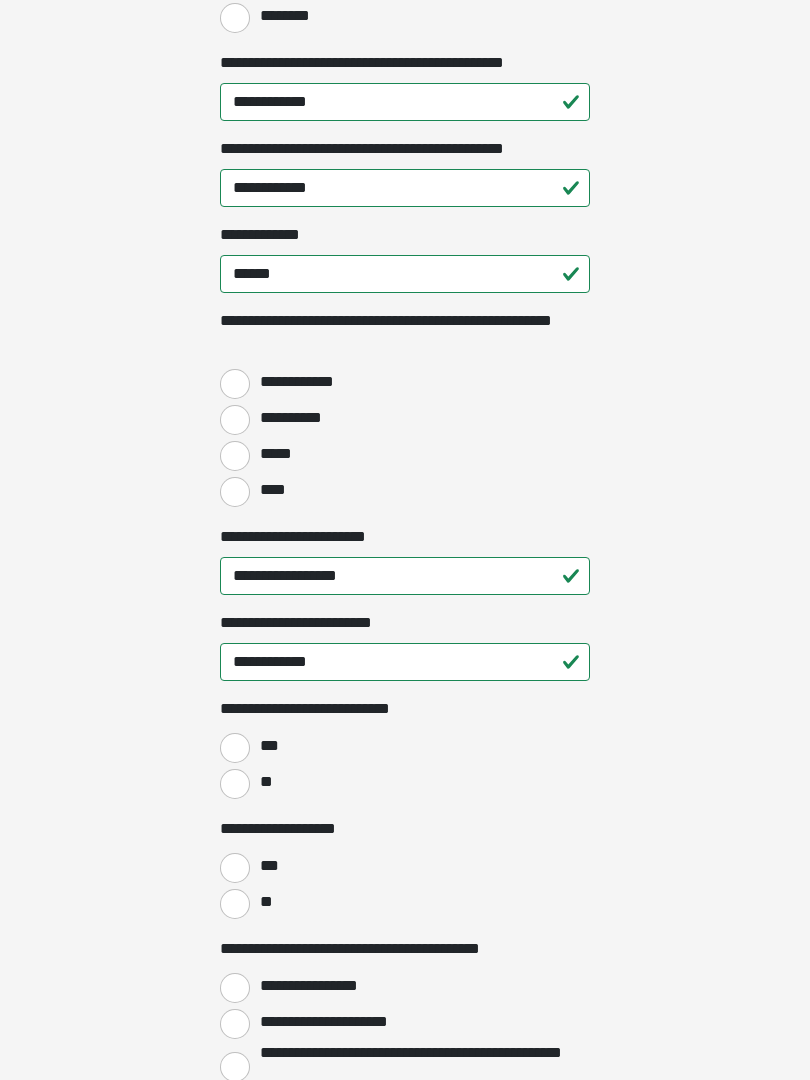click on "**" at bounding box center (235, 784) 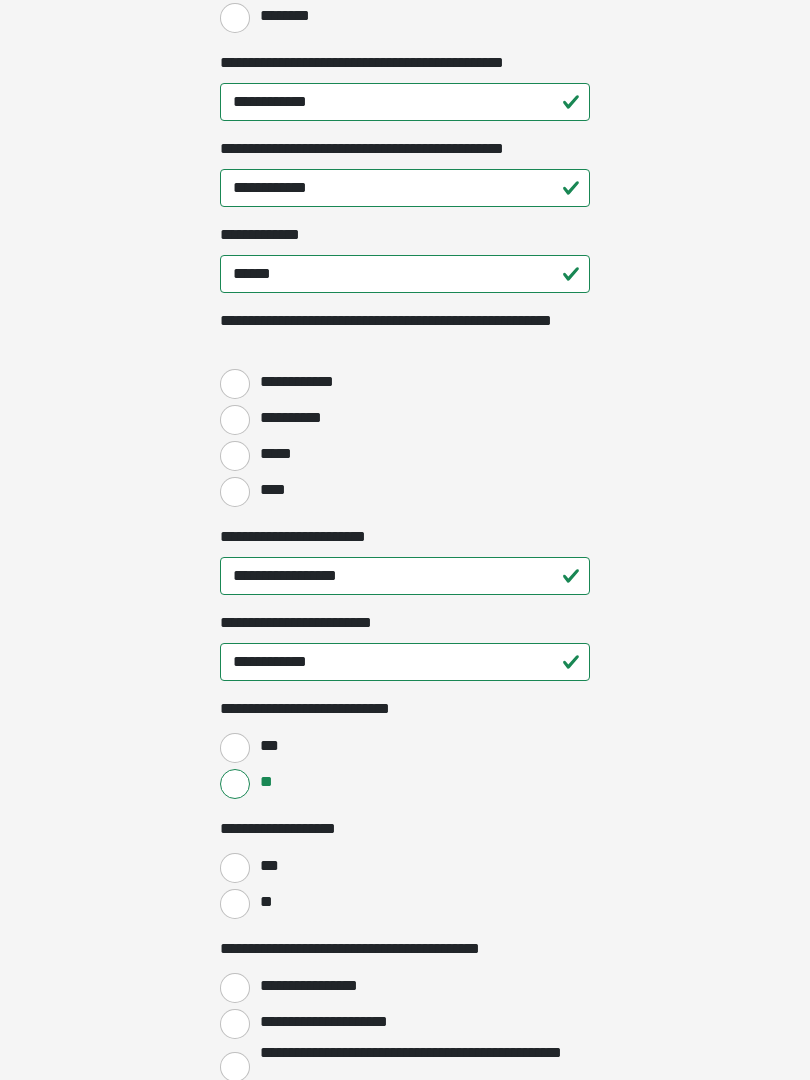 click on "**********" at bounding box center (405, -1927) 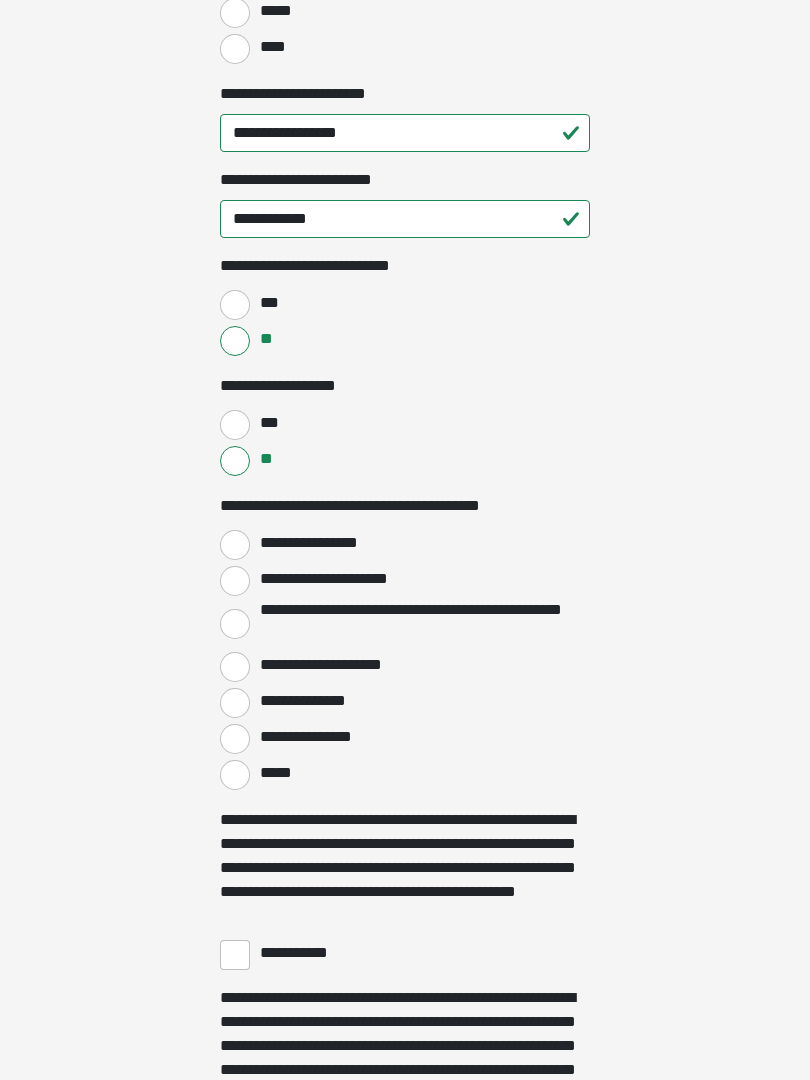 scroll, scrollTop: 2915, scrollLeft: 0, axis: vertical 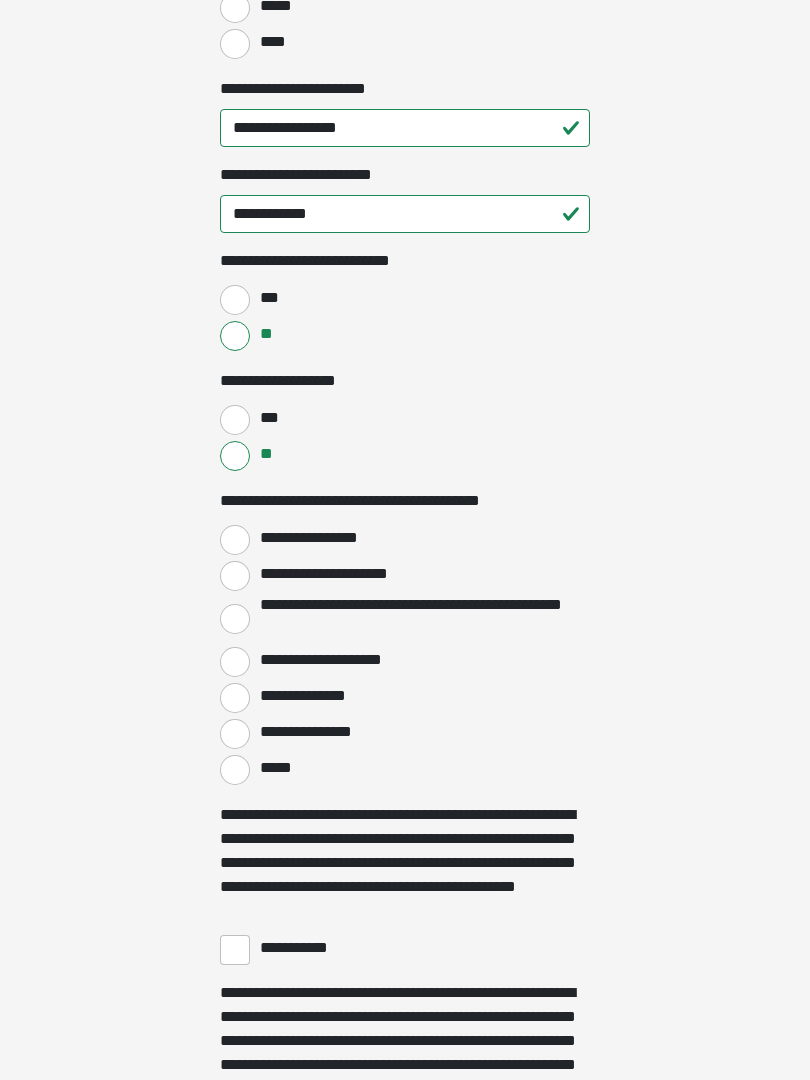 click on "**********" at bounding box center (235, 576) 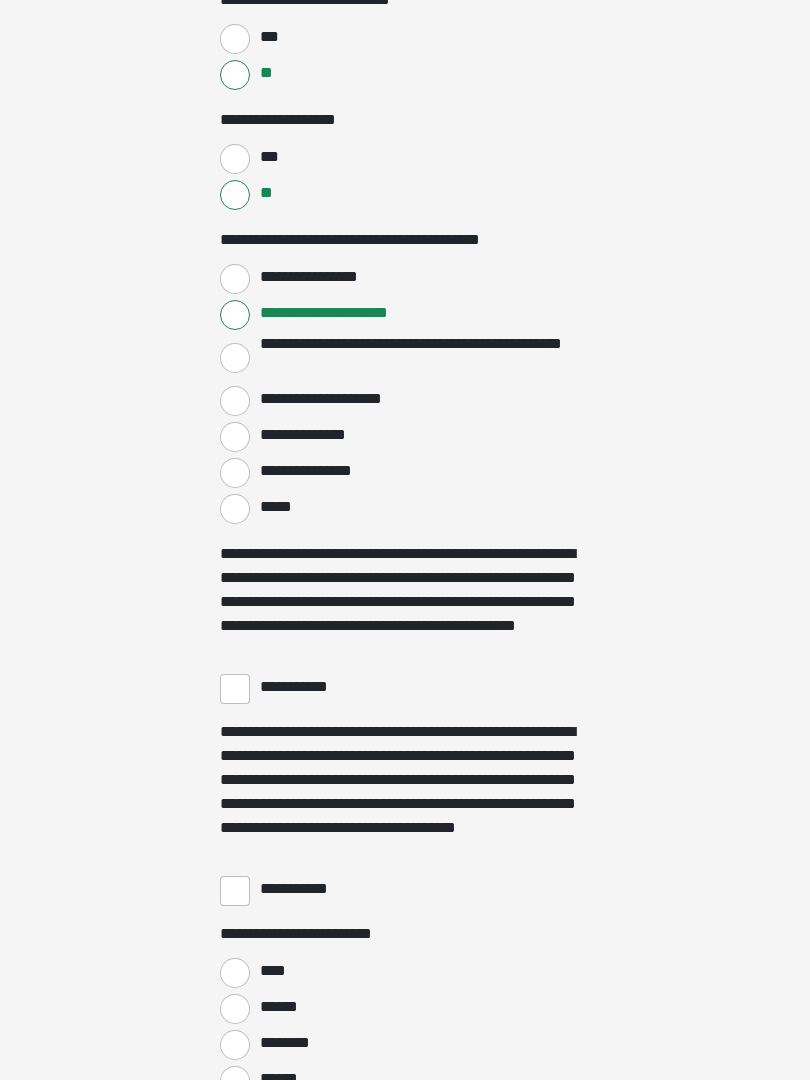 scroll, scrollTop: 3176, scrollLeft: 0, axis: vertical 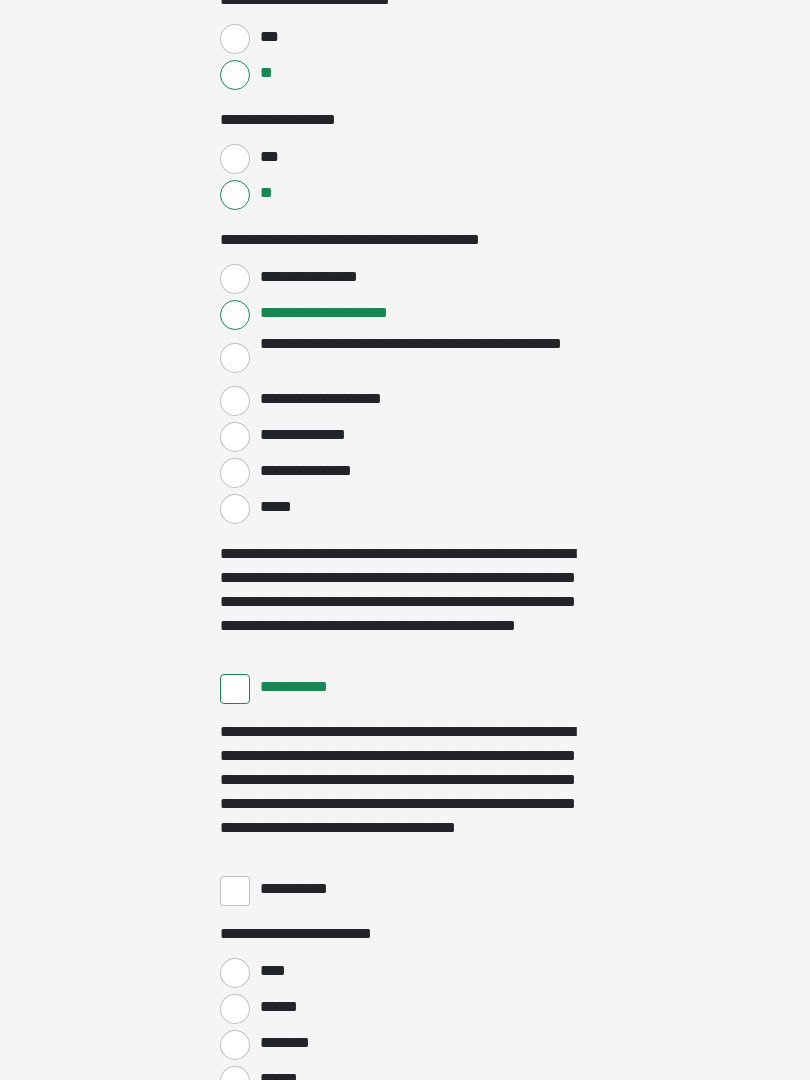 click on "**********" at bounding box center (235, 891) 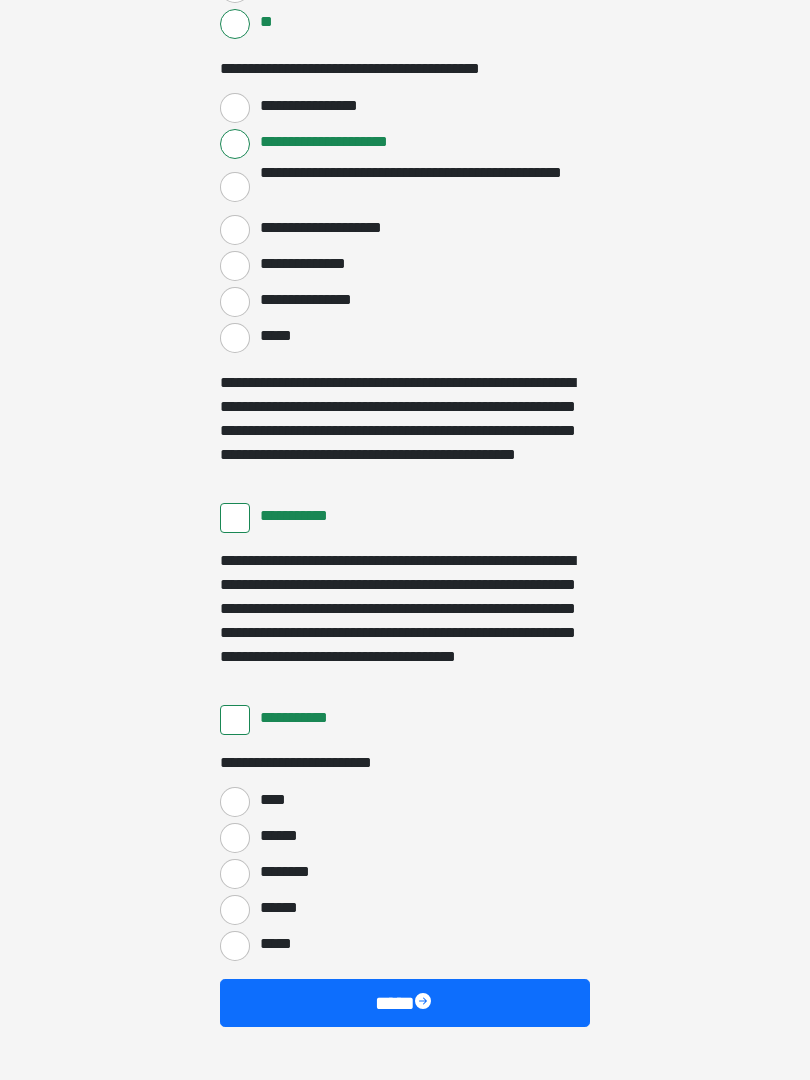 scroll, scrollTop: 3397, scrollLeft: 0, axis: vertical 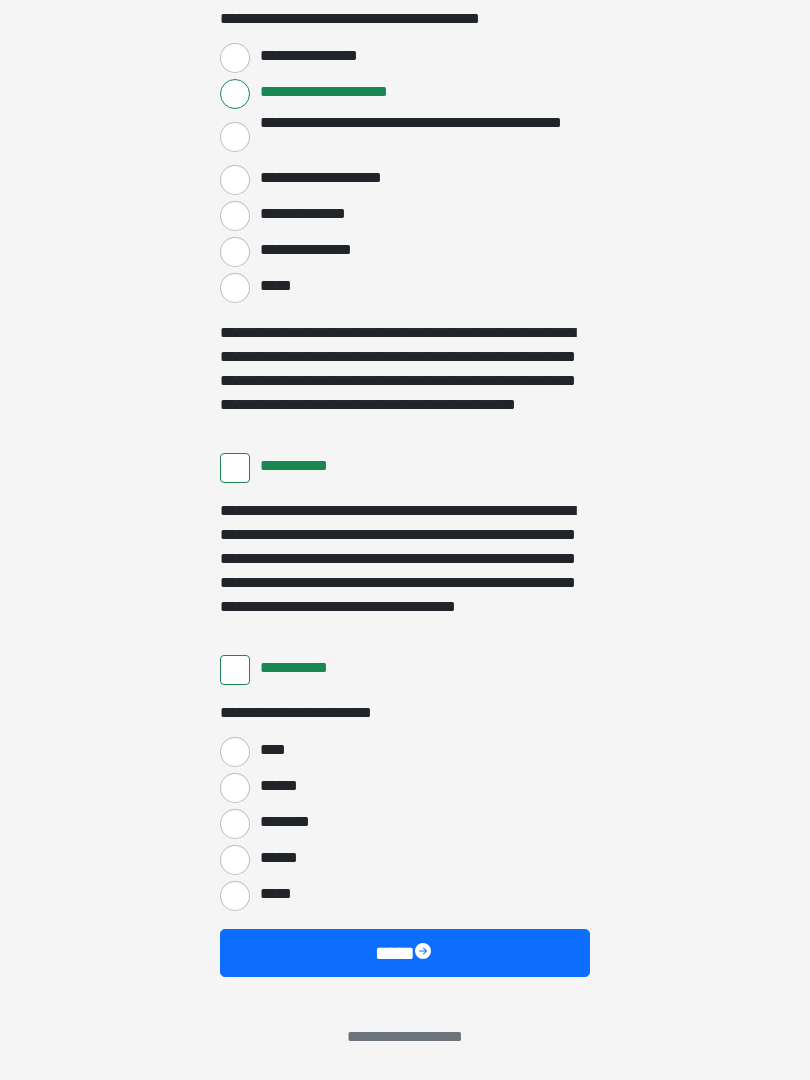 click on "****" at bounding box center (235, 752) 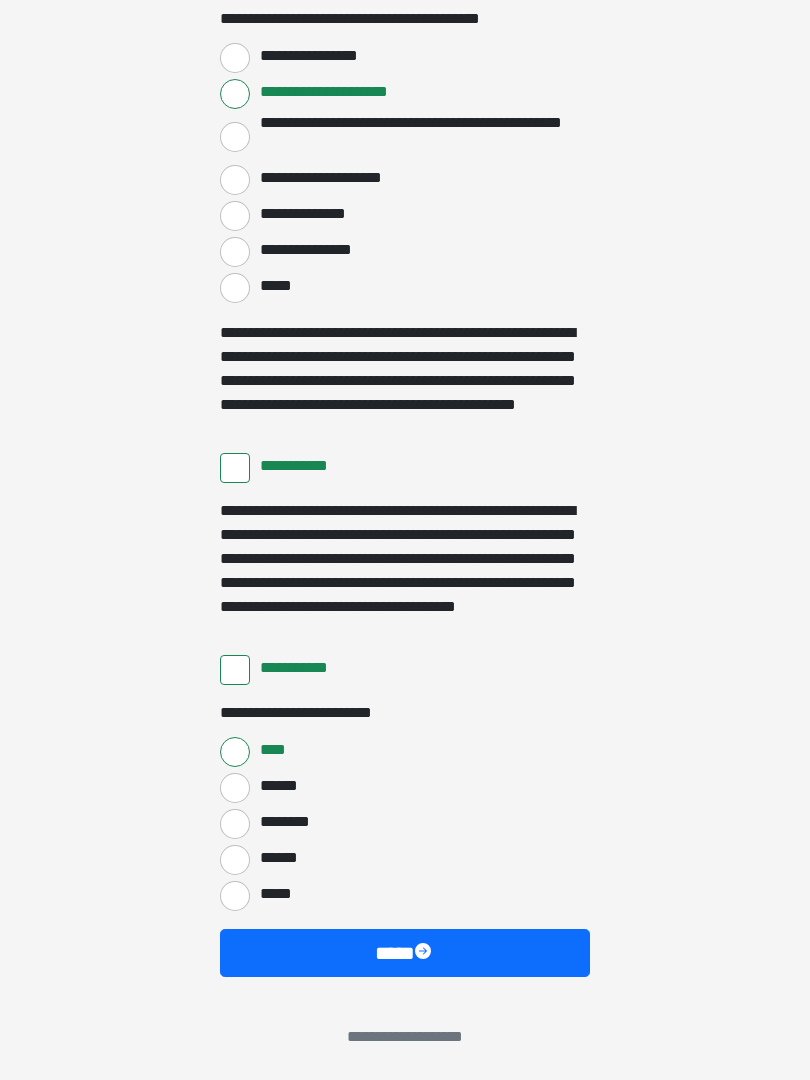 click at bounding box center [425, 953] 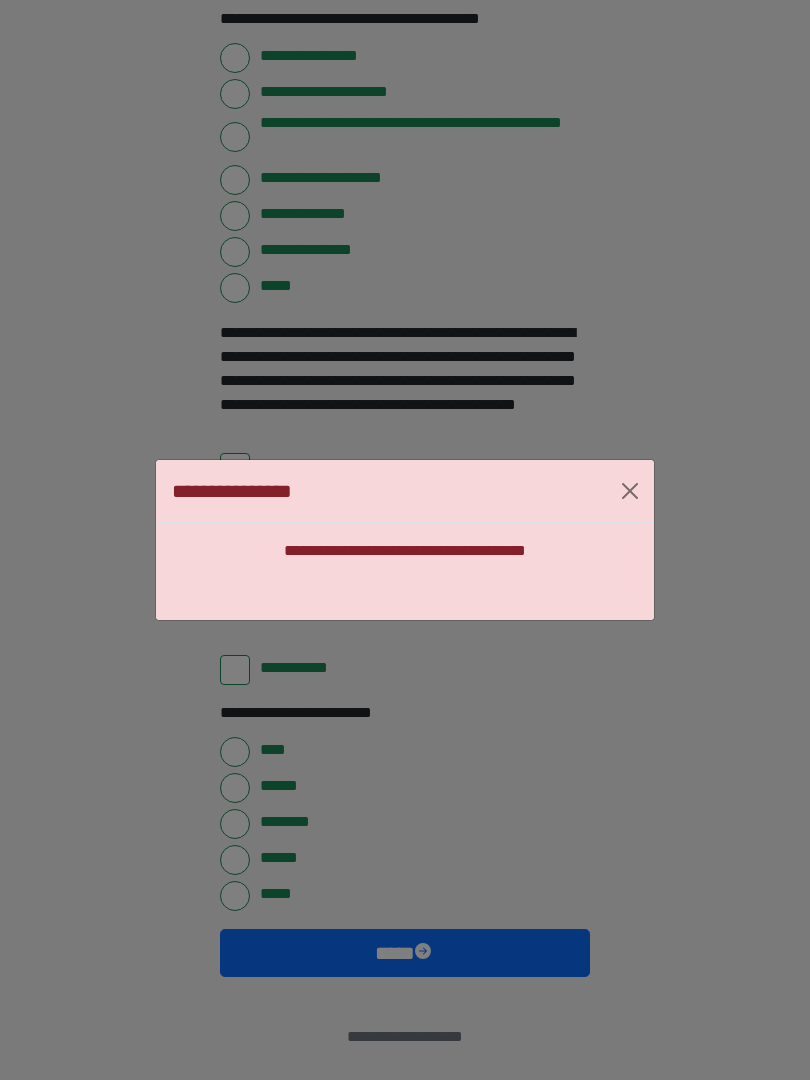 click on "**********" at bounding box center [405, 491] 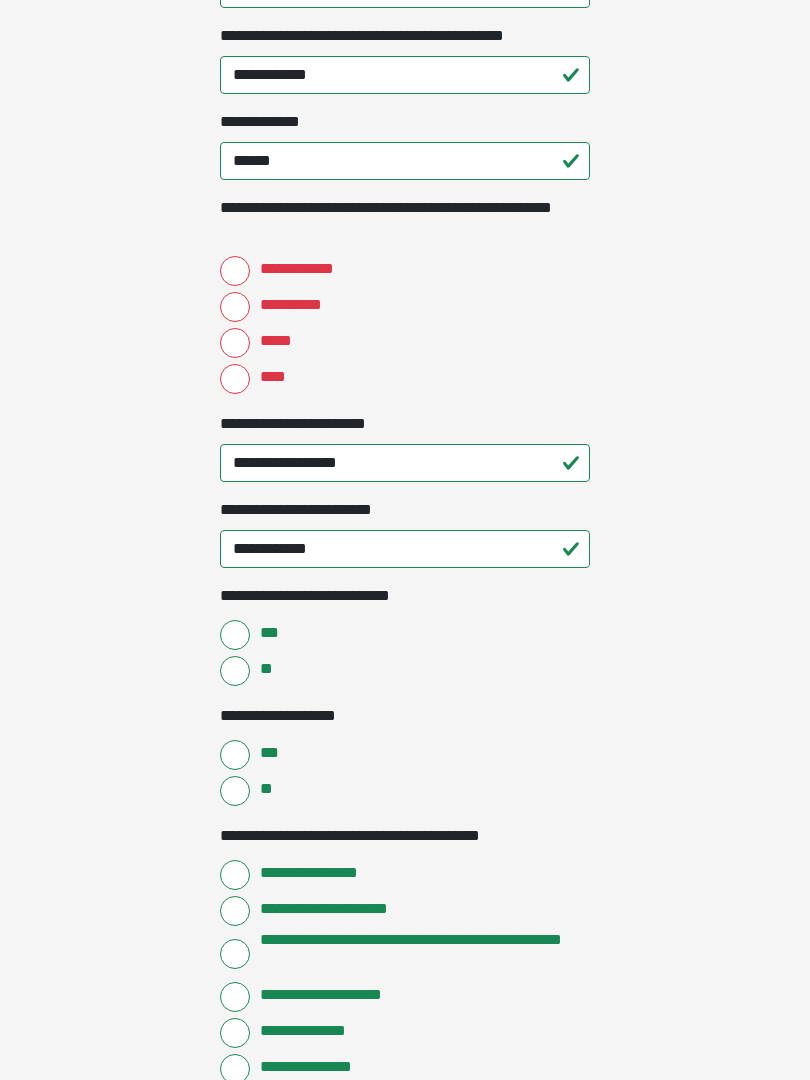 scroll, scrollTop: 2577, scrollLeft: 0, axis: vertical 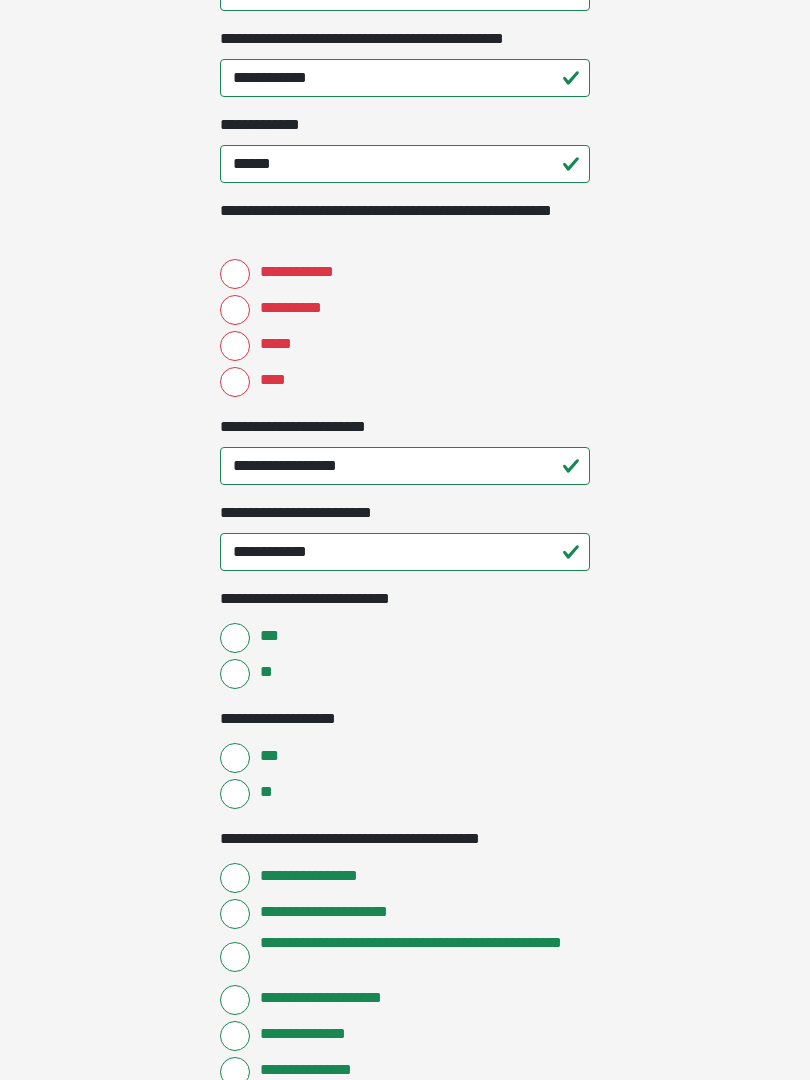 click on "**********" at bounding box center (235, 274) 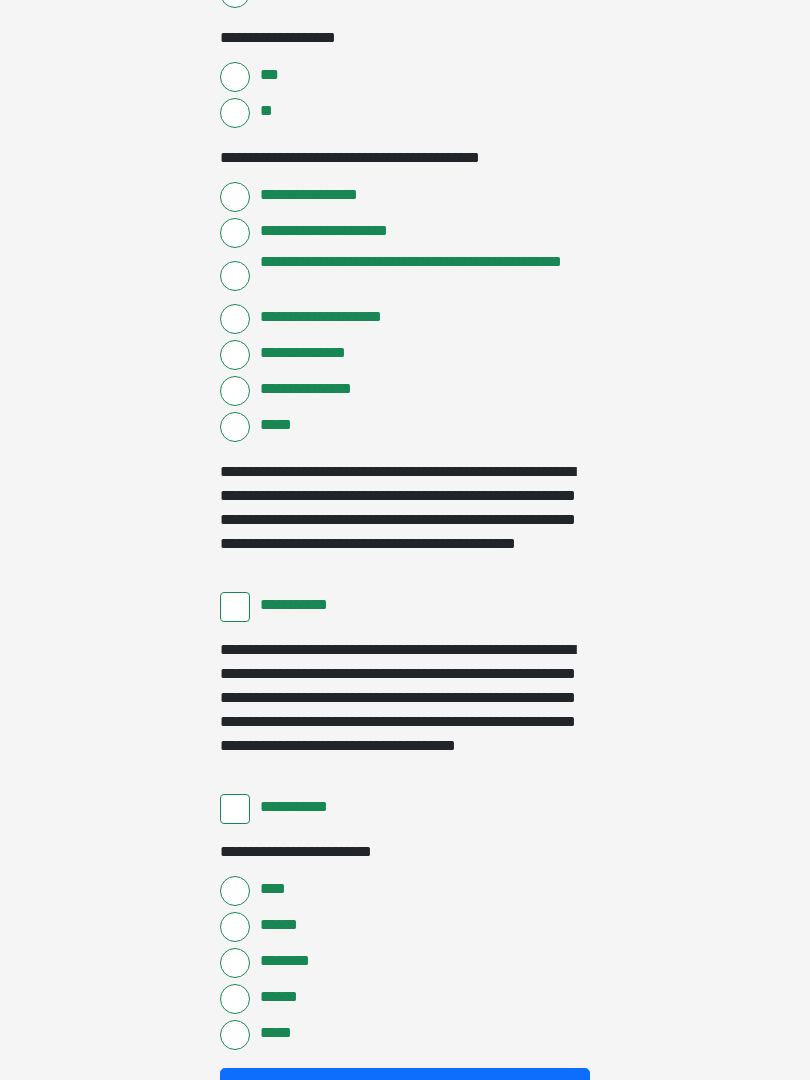 scroll, scrollTop: 3397, scrollLeft: 0, axis: vertical 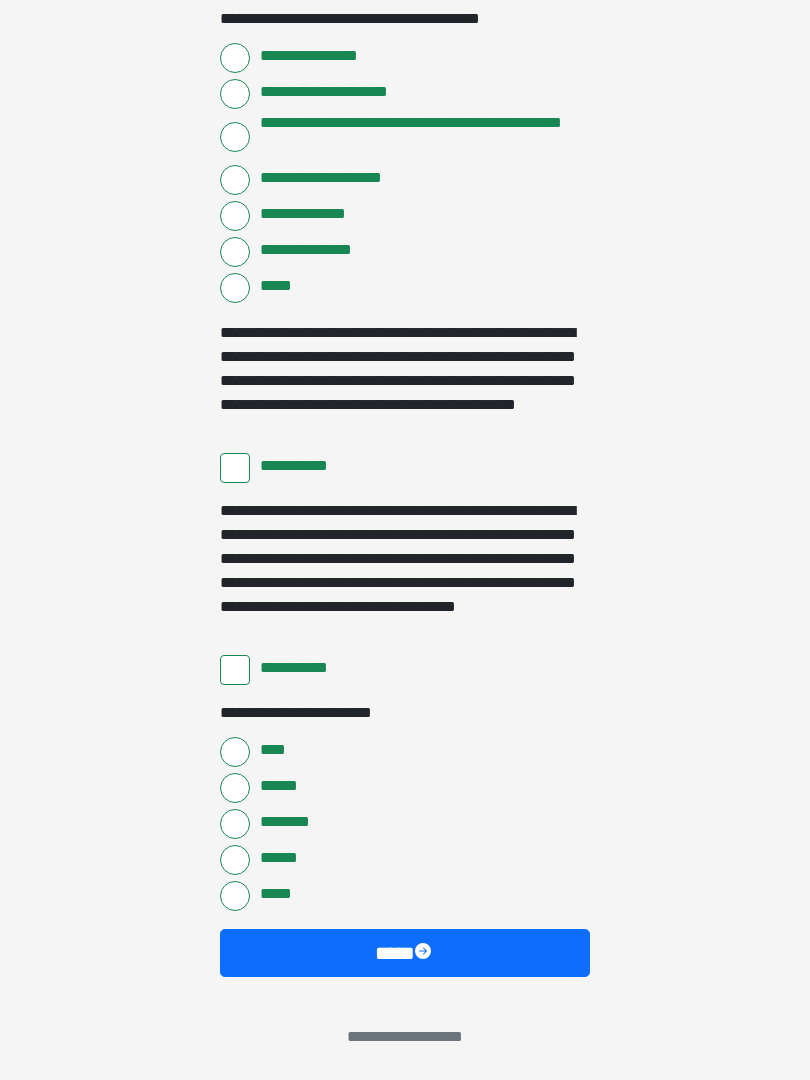 click on "****" at bounding box center [405, 953] 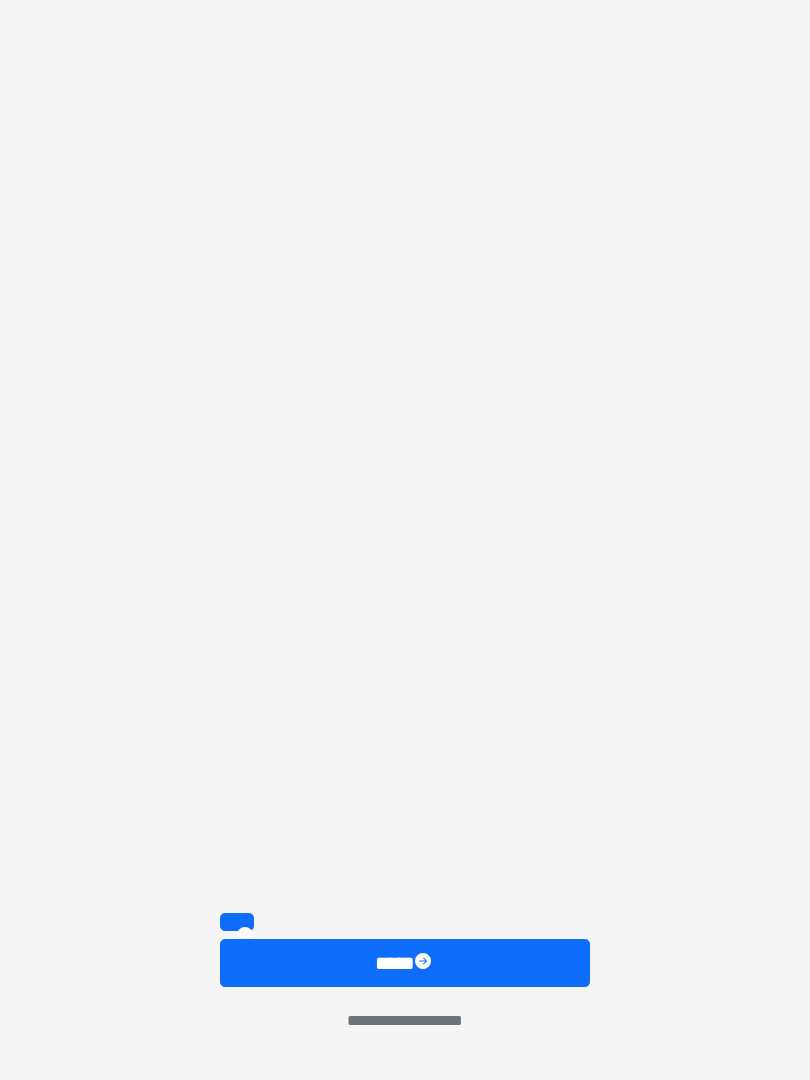 scroll, scrollTop: 2419, scrollLeft: 0, axis: vertical 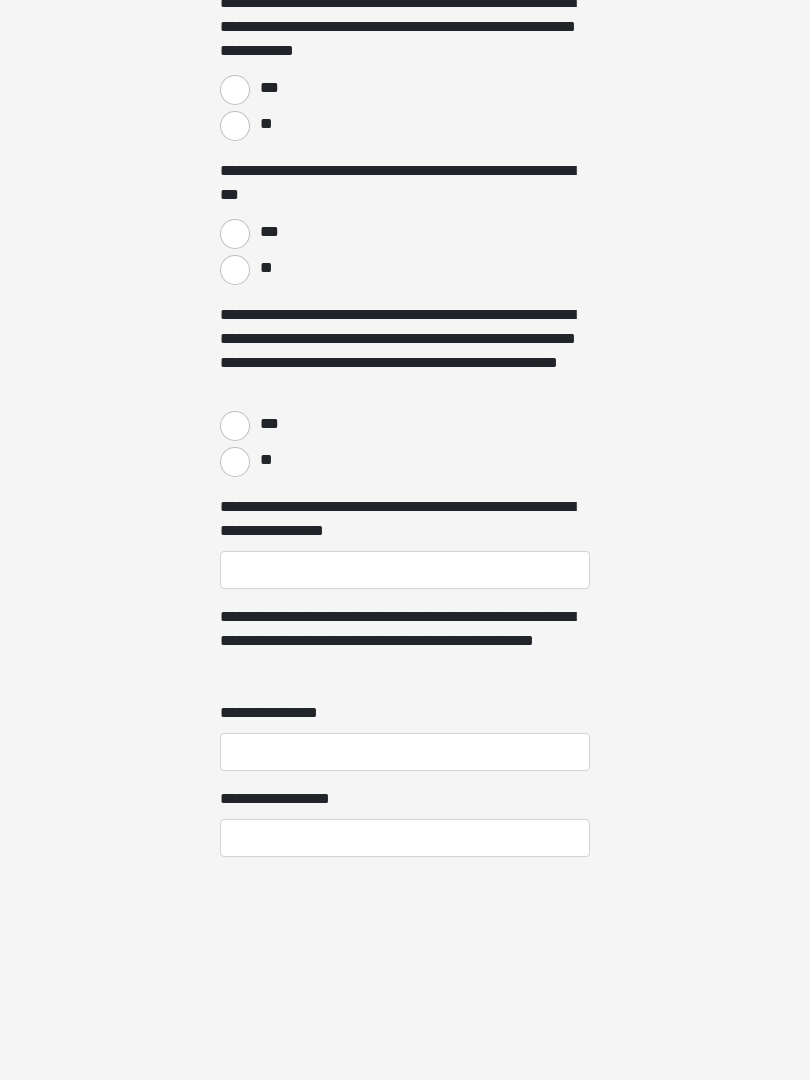 click on "****" at bounding box center (405, 1941) 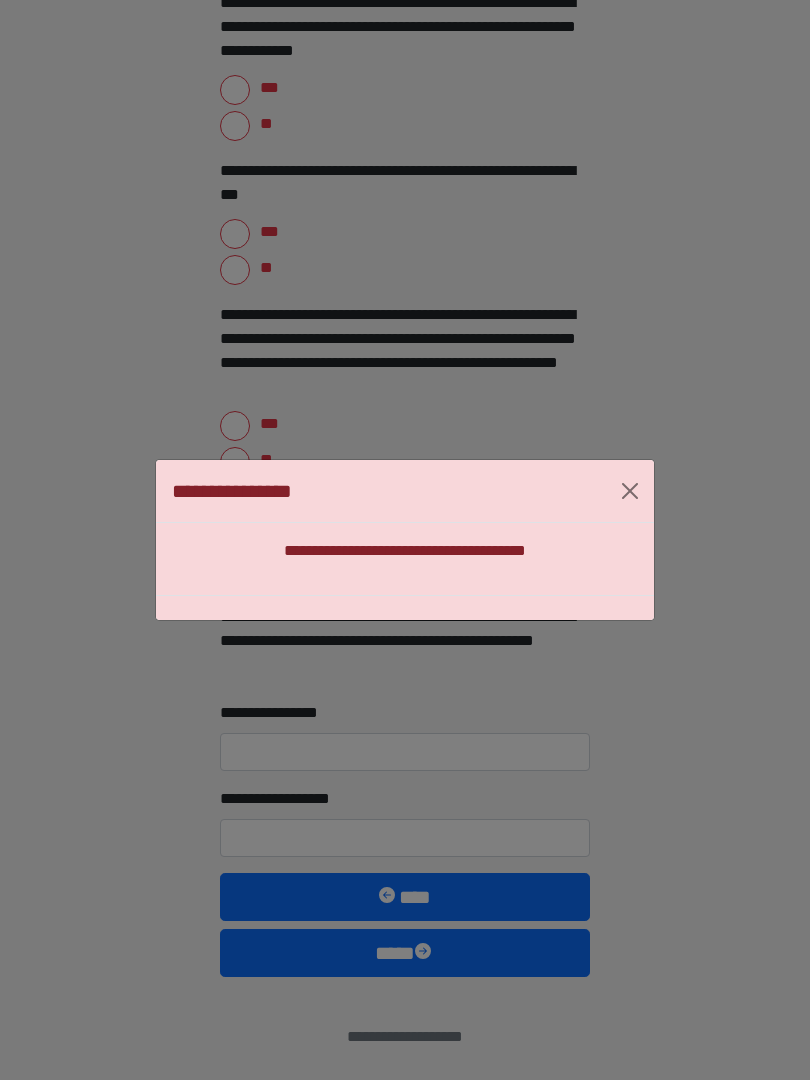 click at bounding box center [630, 491] 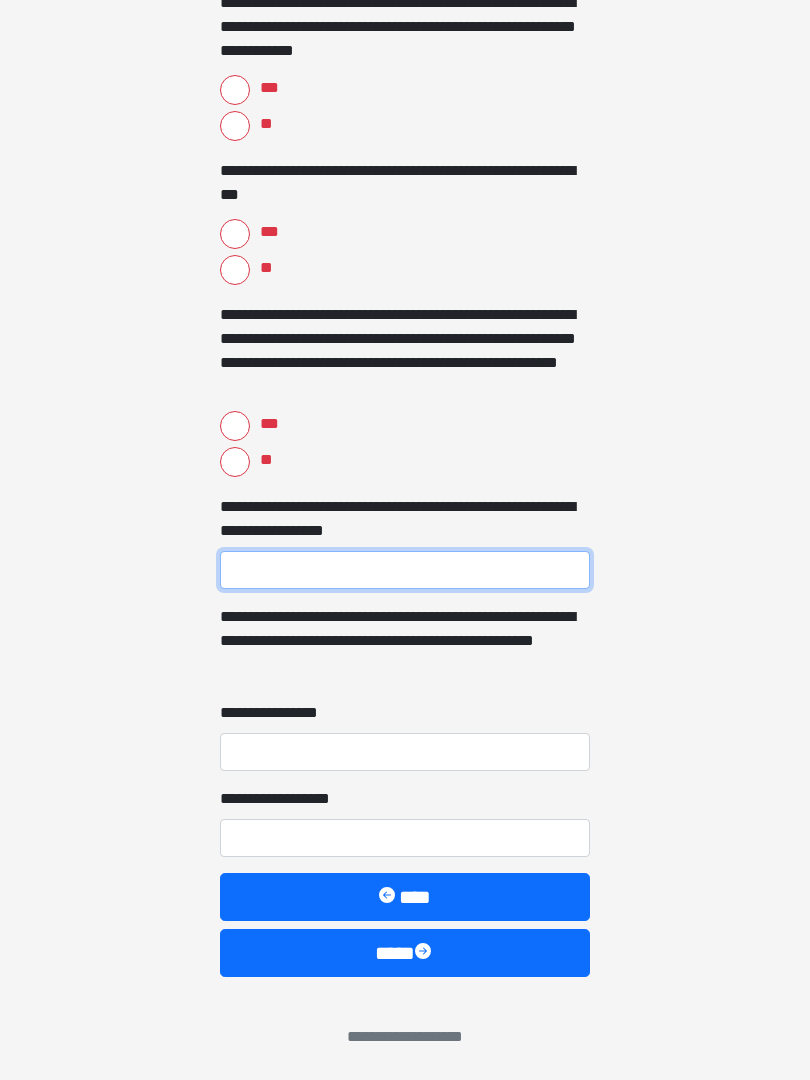 click on "**********" at bounding box center [405, 570] 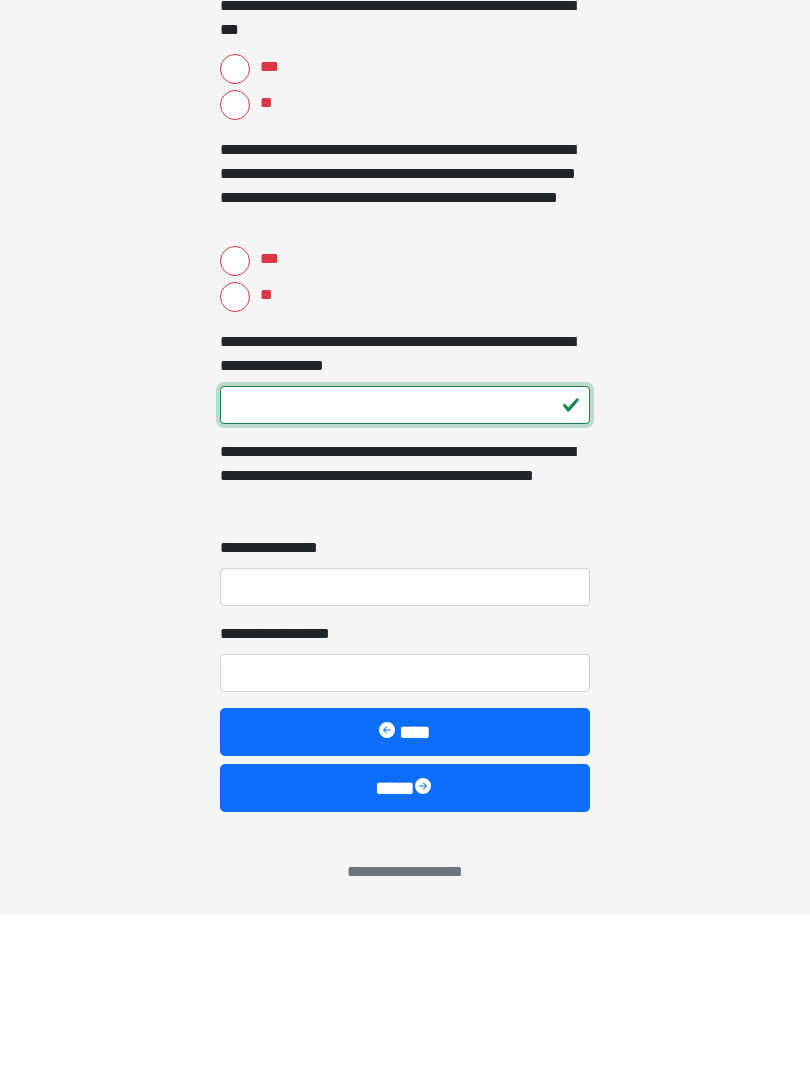 type on "***" 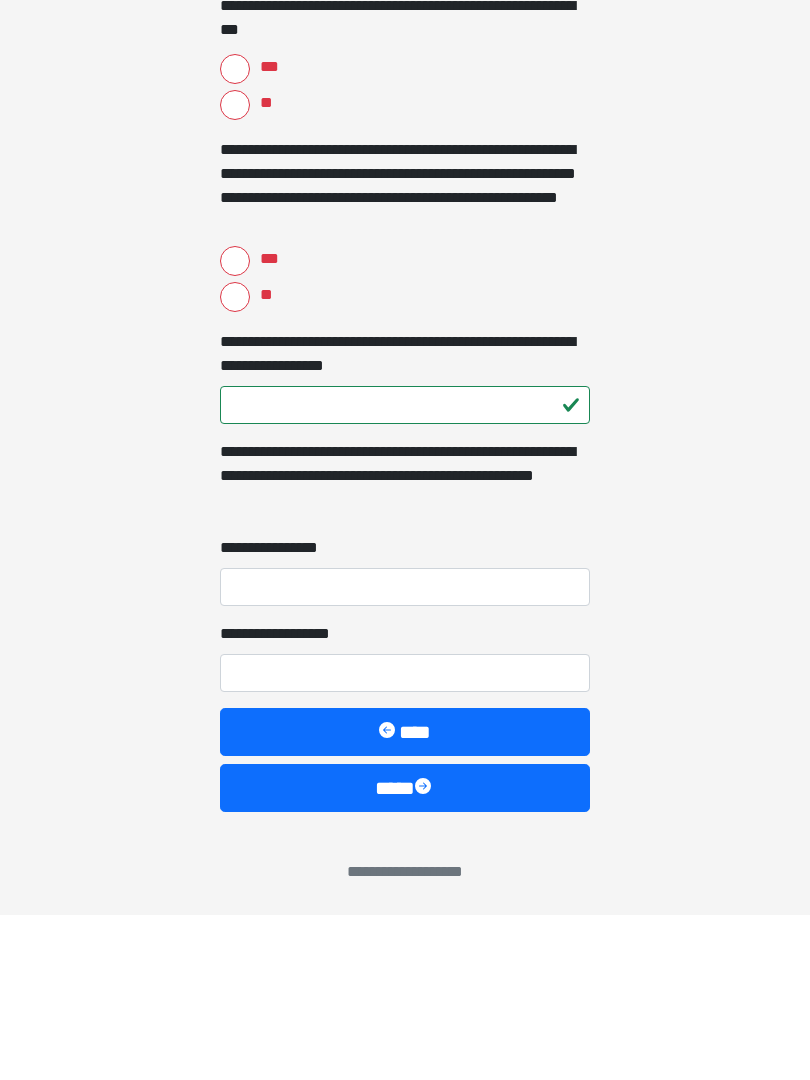 click on "**********" at bounding box center (405, 752) 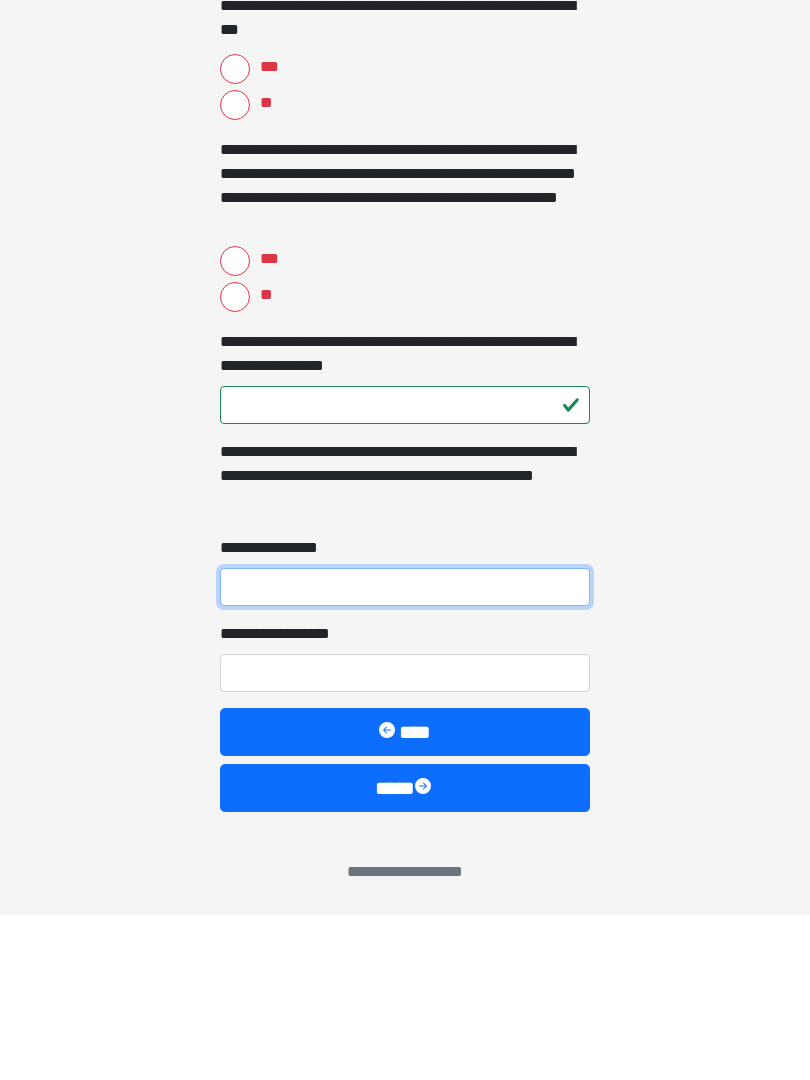 type on "*" 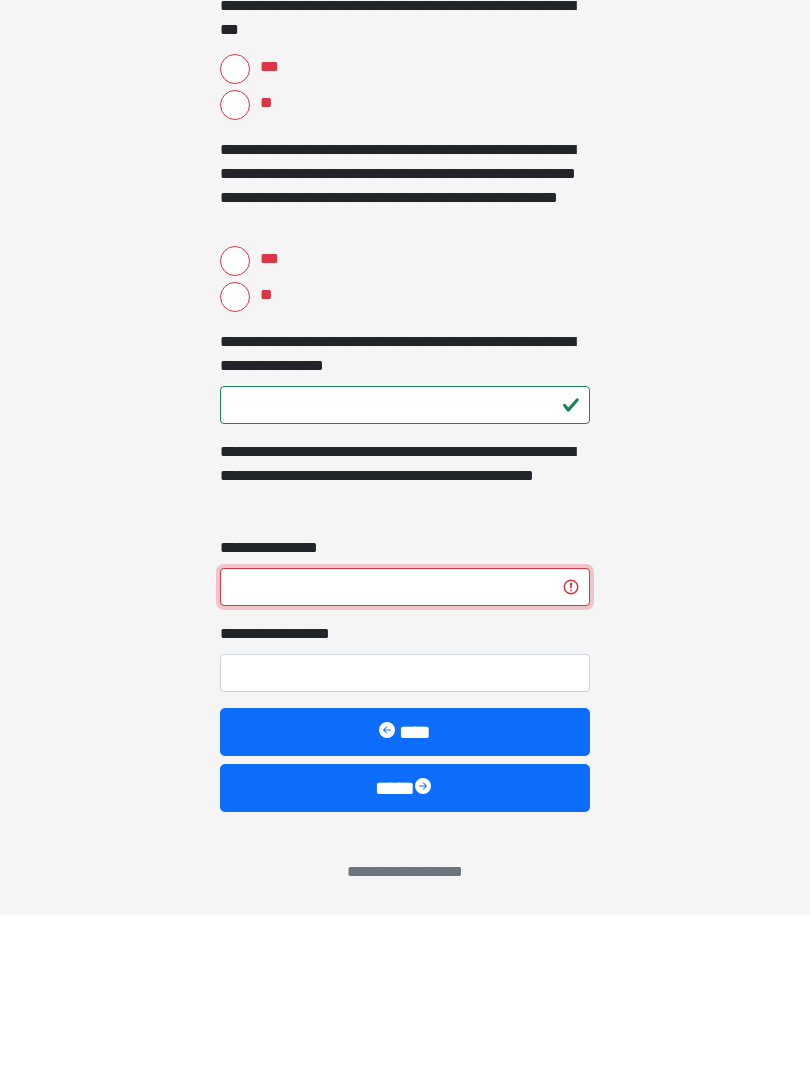 type on "*" 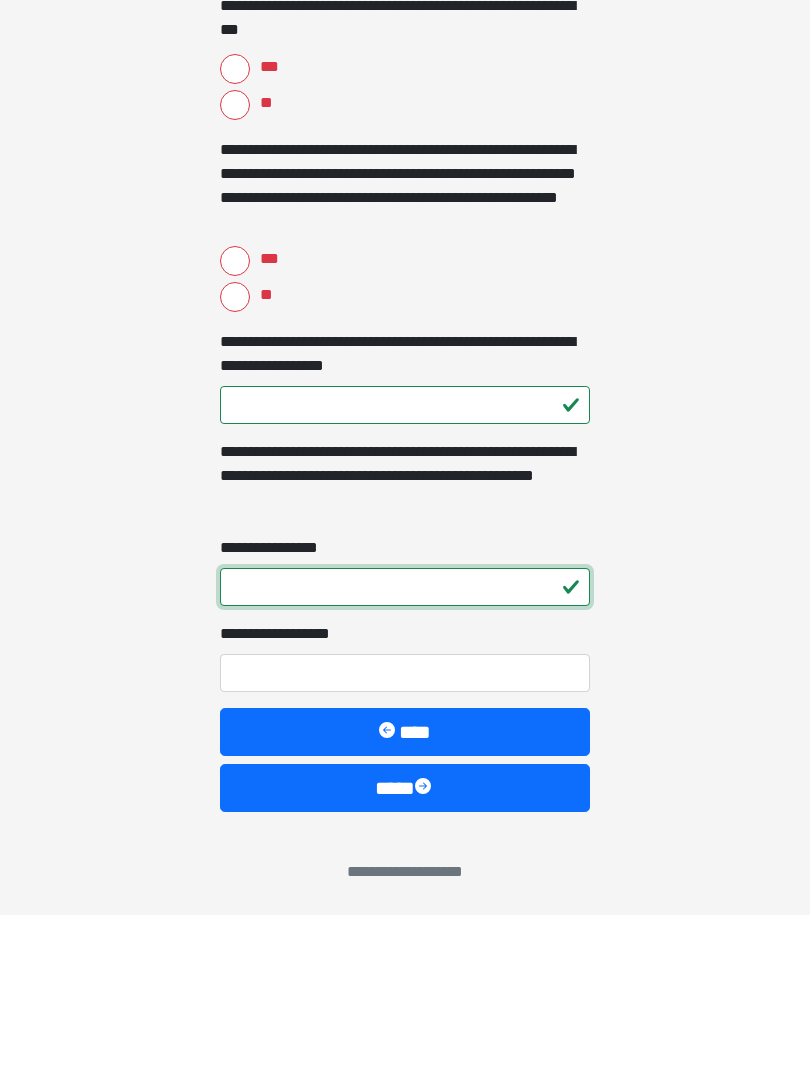 type 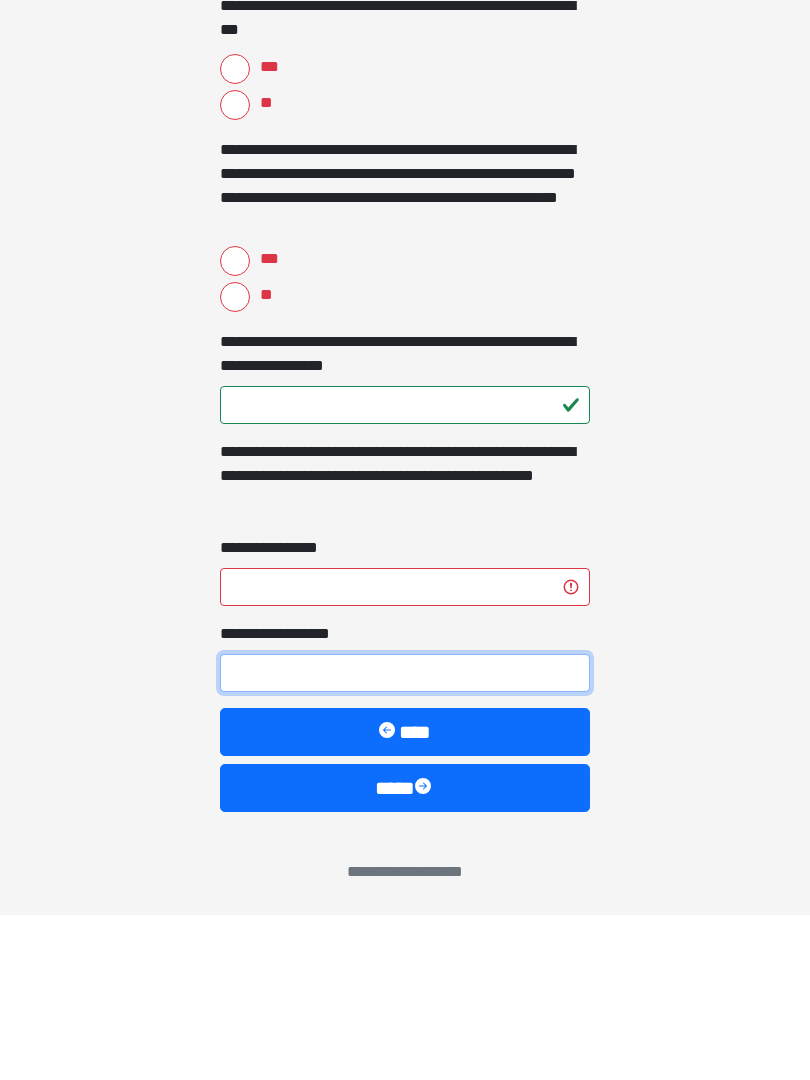 click on "**********" at bounding box center [405, 838] 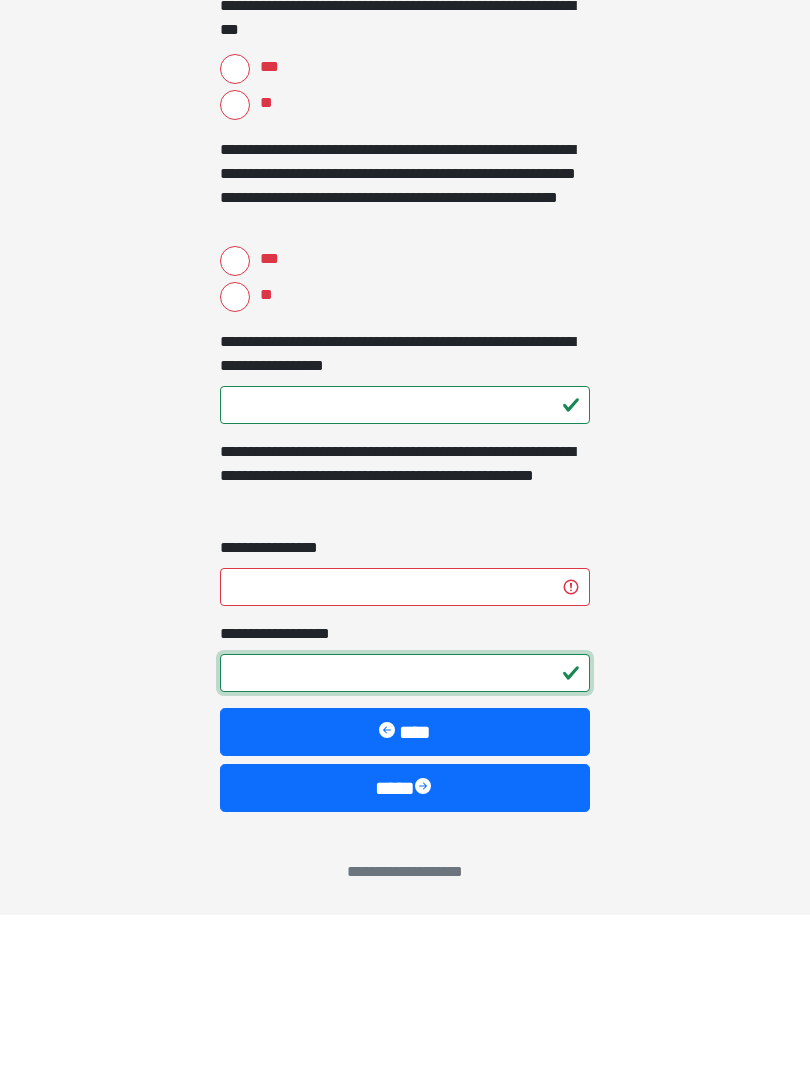 type 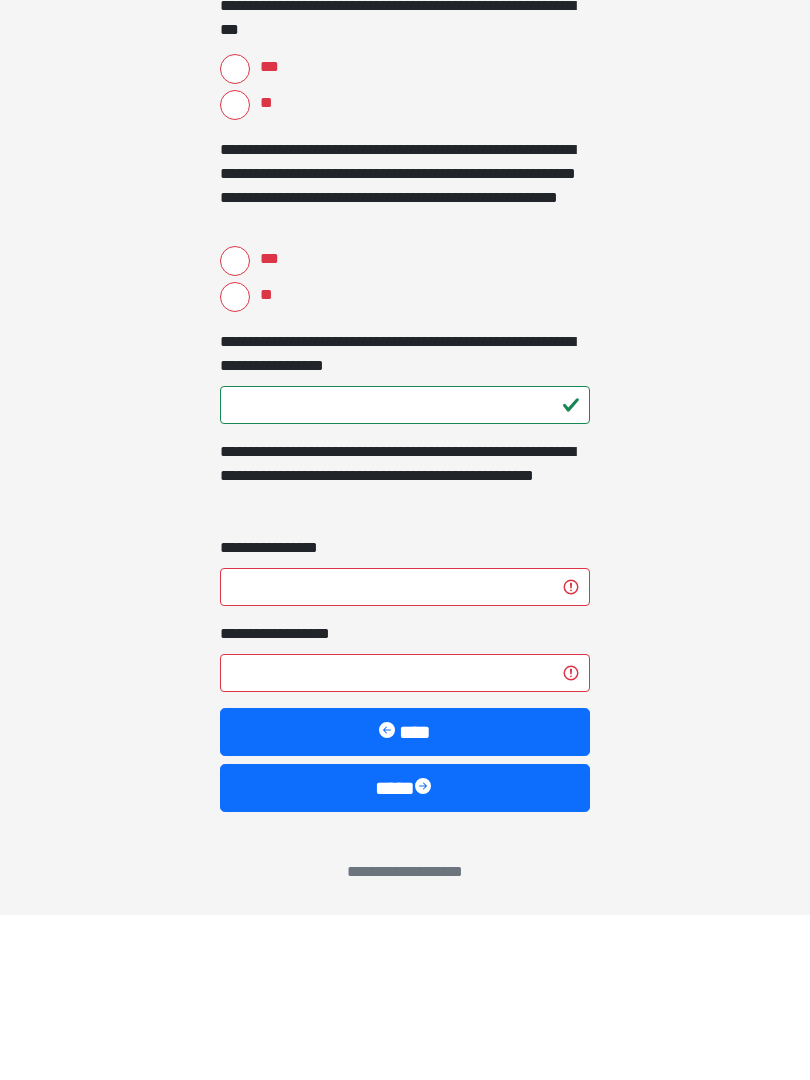 click on "****" at bounding box center (405, 897) 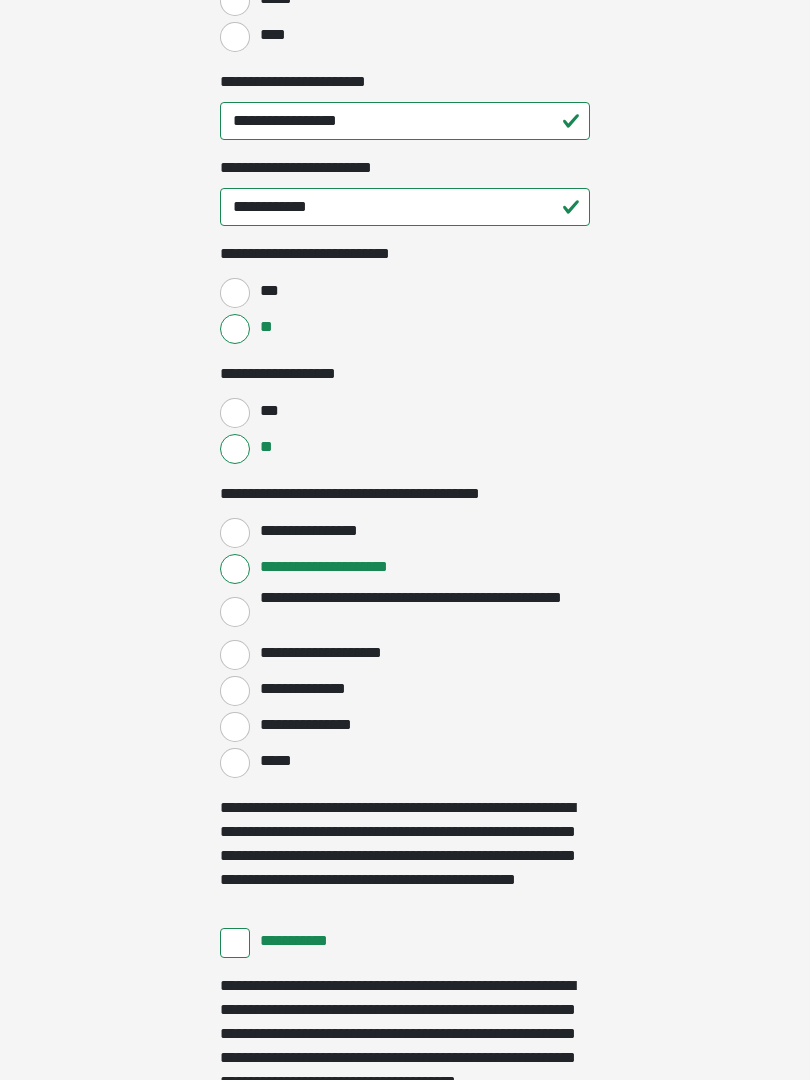 scroll, scrollTop: 3397, scrollLeft: 0, axis: vertical 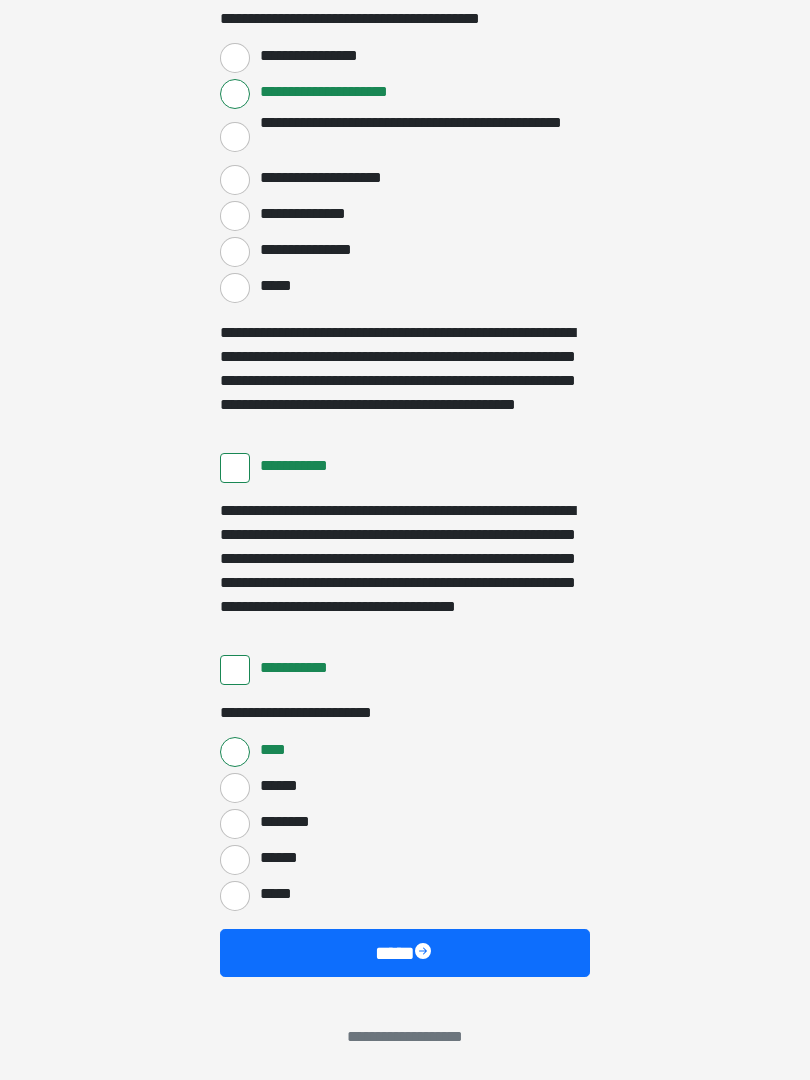 click on "****" at bounding box center [405, 953] 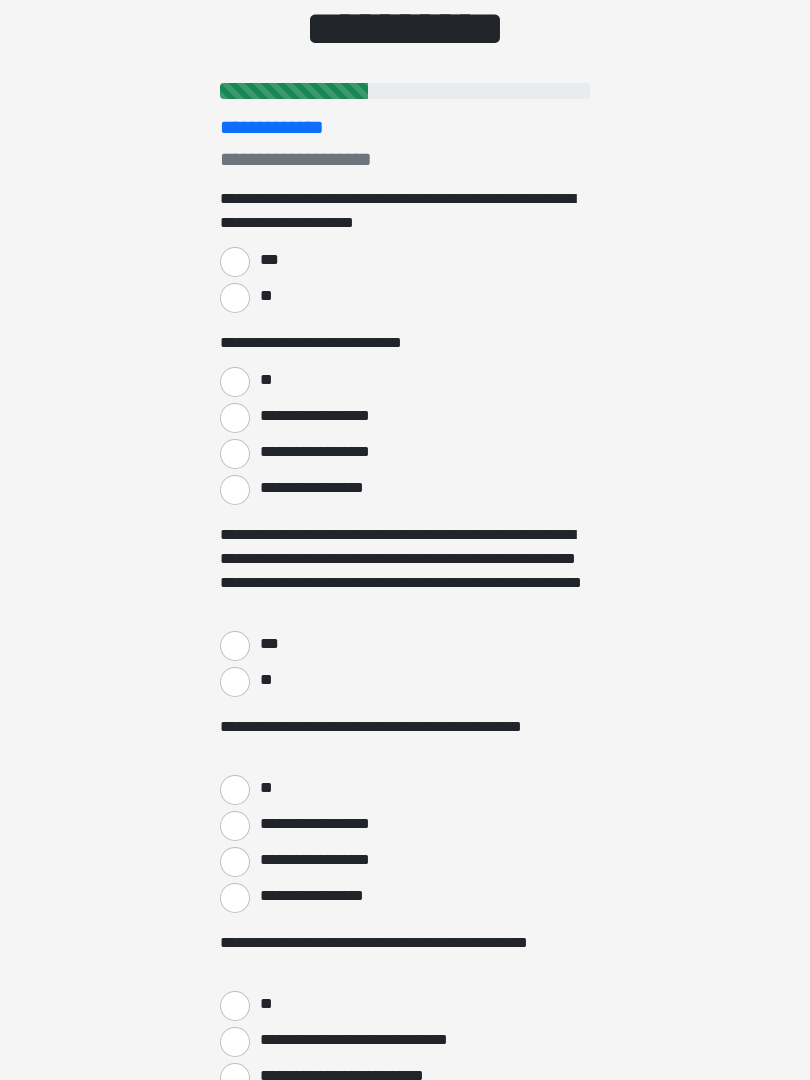 scroll, scrollTop: 0, scrollLeft: 0, axis: both 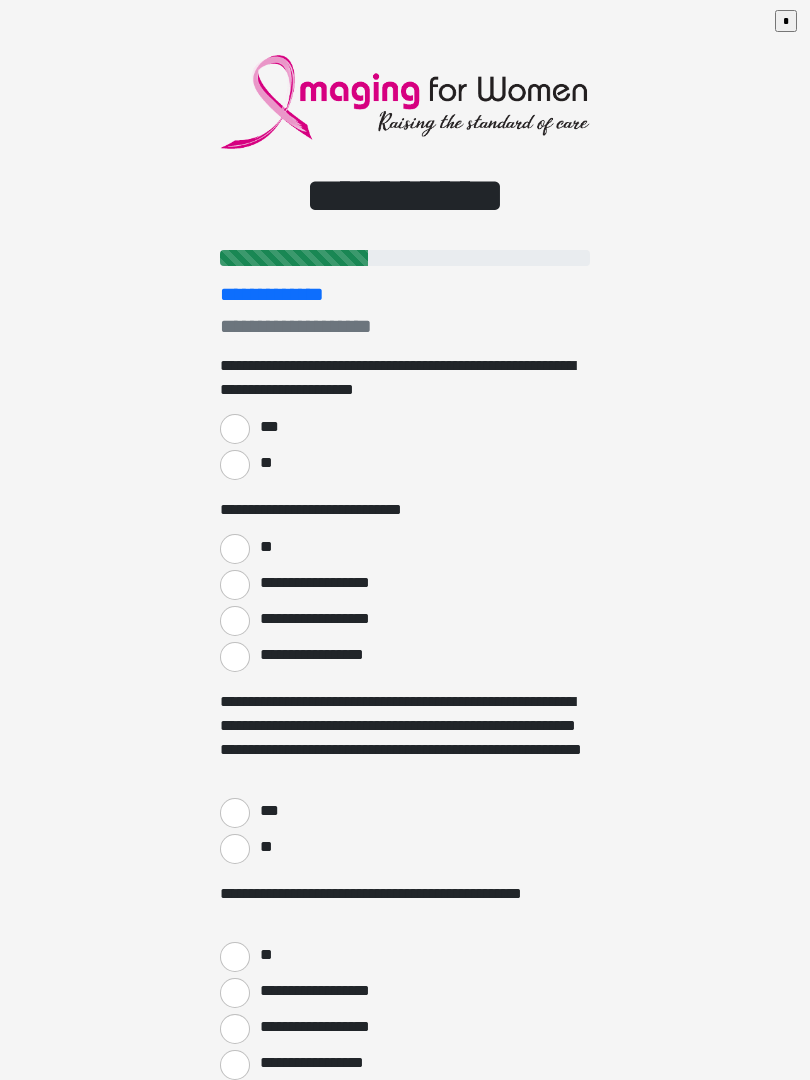 click on "***" at bounding box center (235, 429) 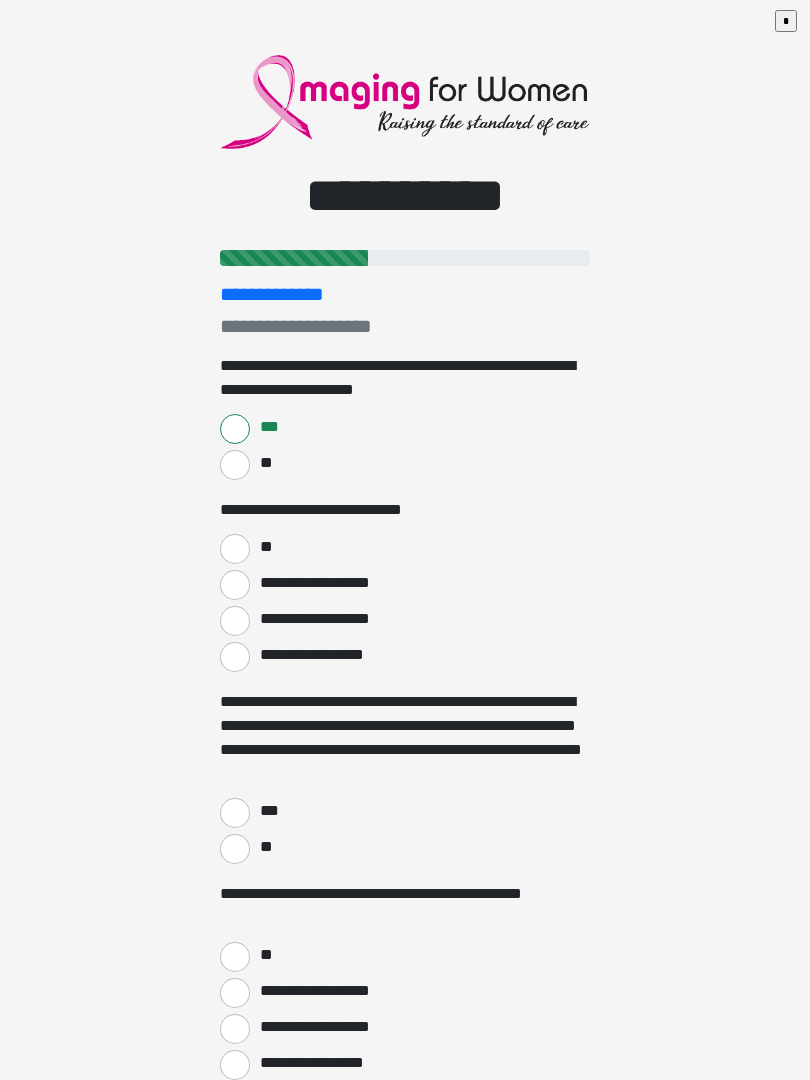 click on "**" at bounding box center (235, 549) 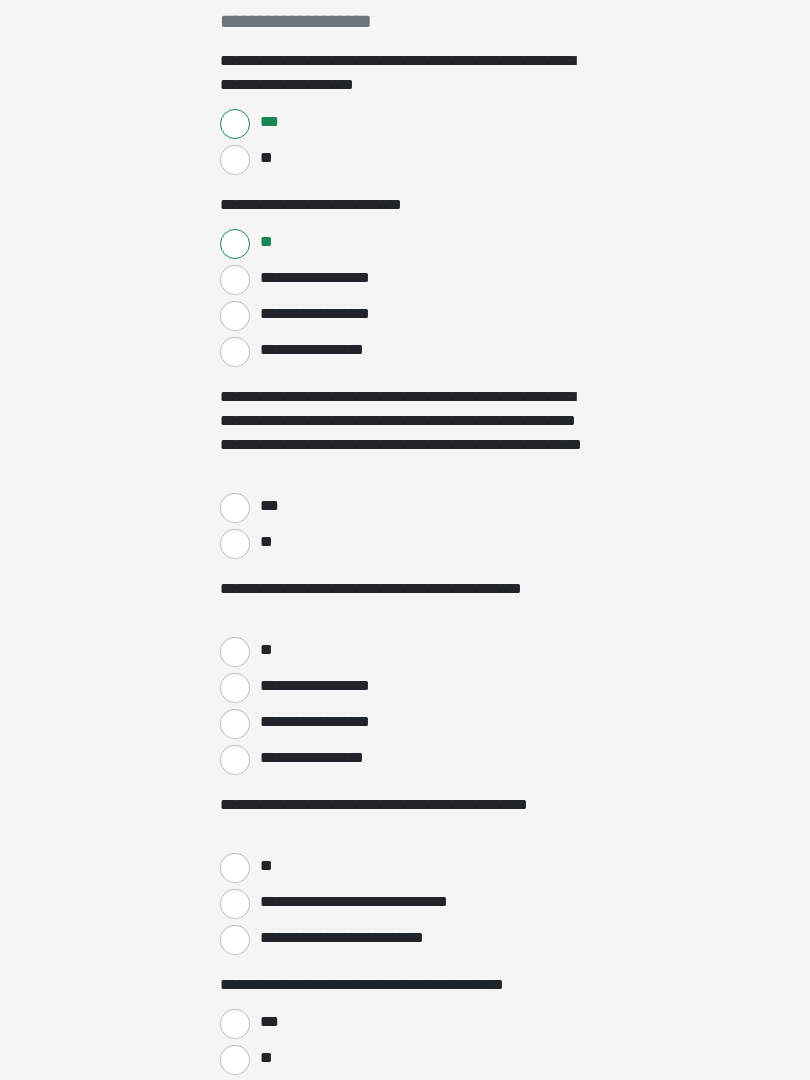 scroll, scrollTop: 305, scrollLeft: 0, axis: vertical 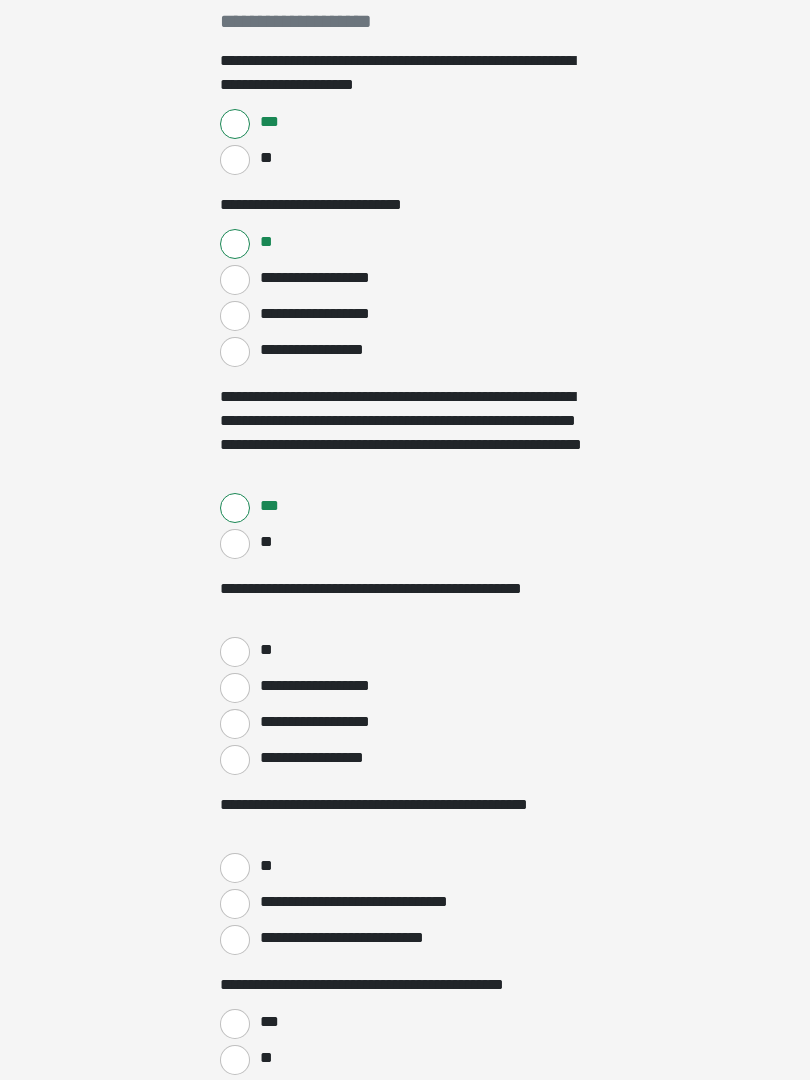 click on "**" at bounding box center [235, 652] 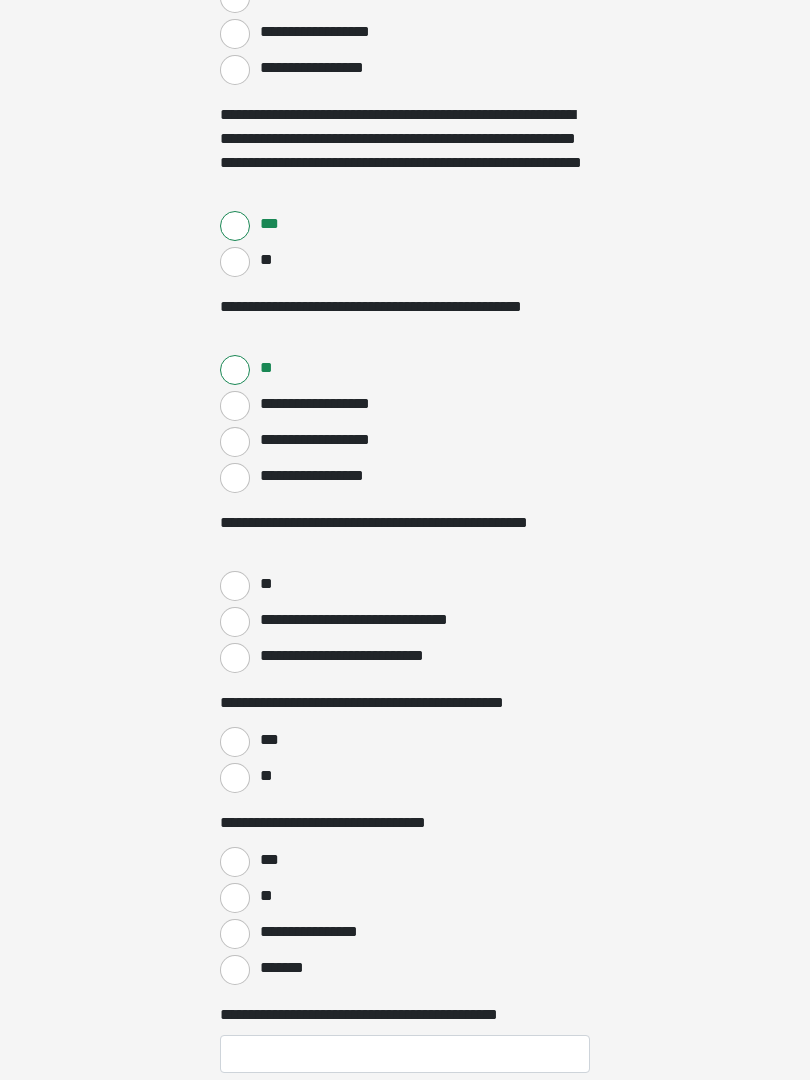 scroll, scrollTop: 587, scrollLeft: 0, axis: vertical 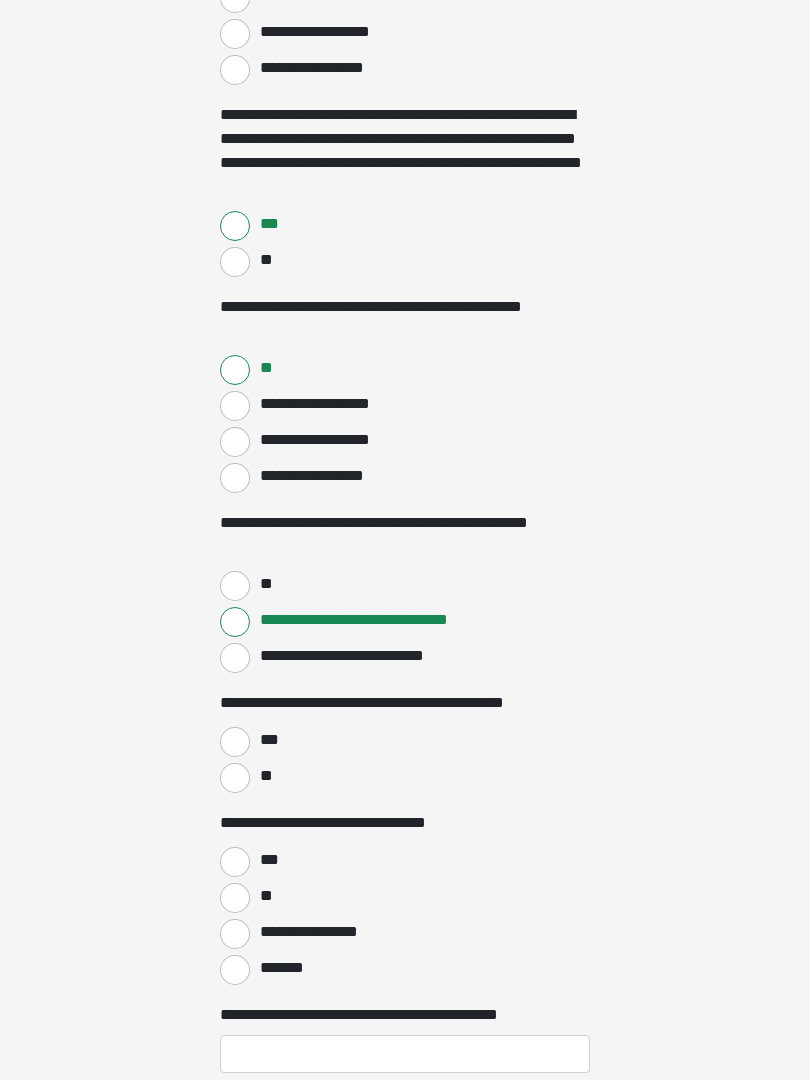 click on "**" at bounding box center [235, 778] 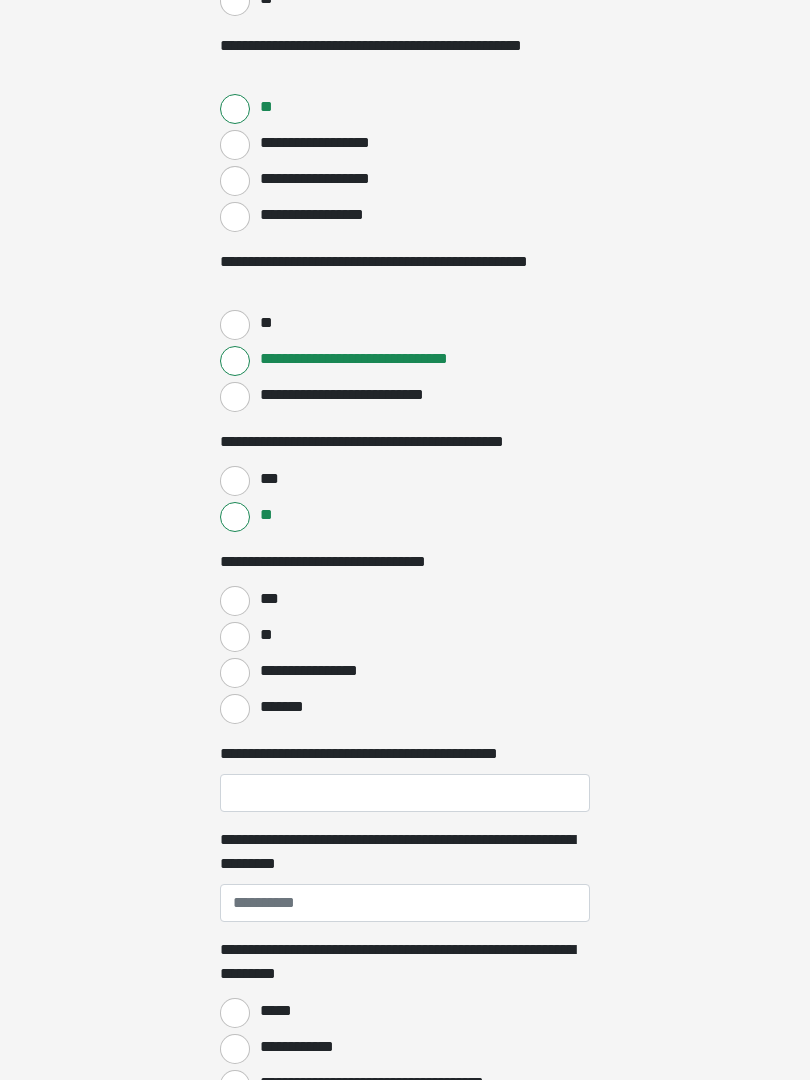 scroll, scrollTop: 852, scrollLeft: 0, axis: vertical 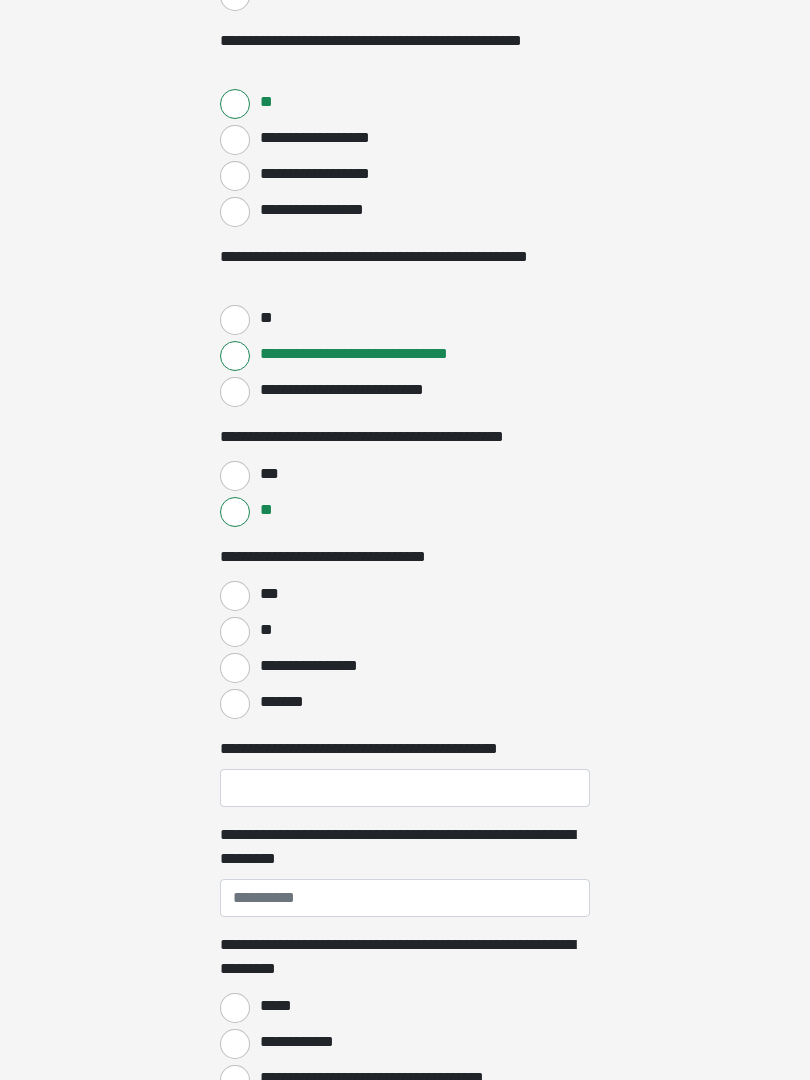 click on "***" at bounding box center (235, 596) 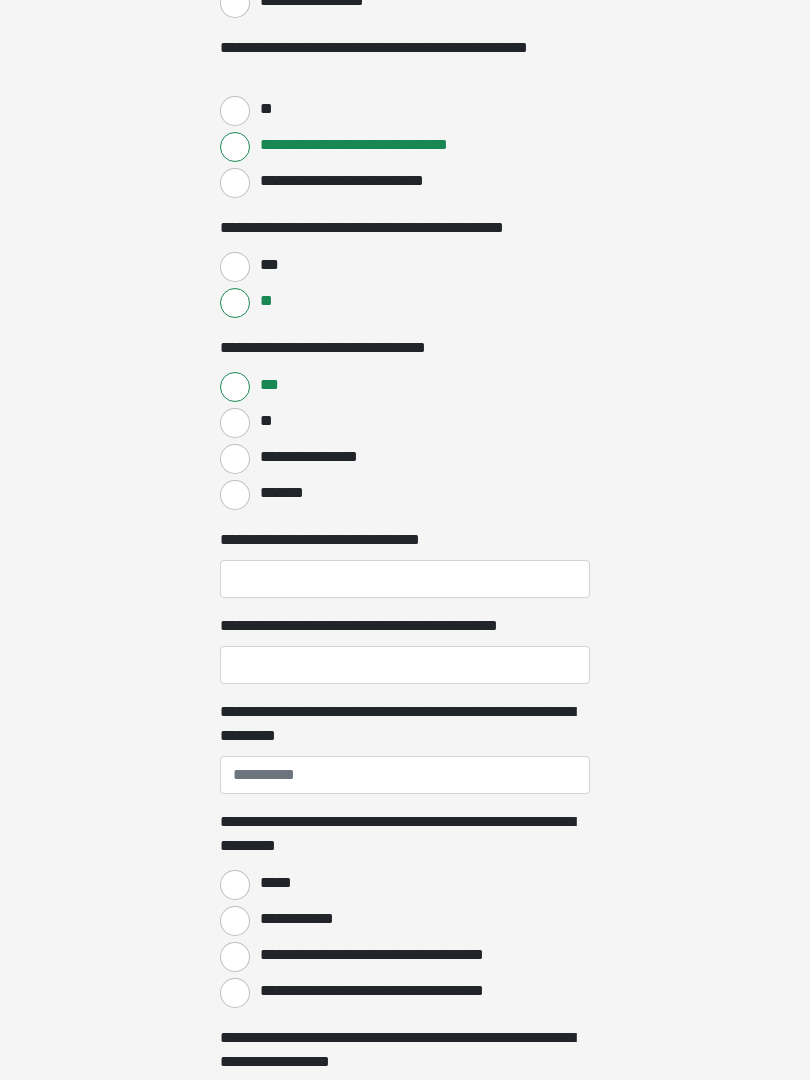 scroll, scrollTop: 1067, scrollLeft: 0, axis: vertical 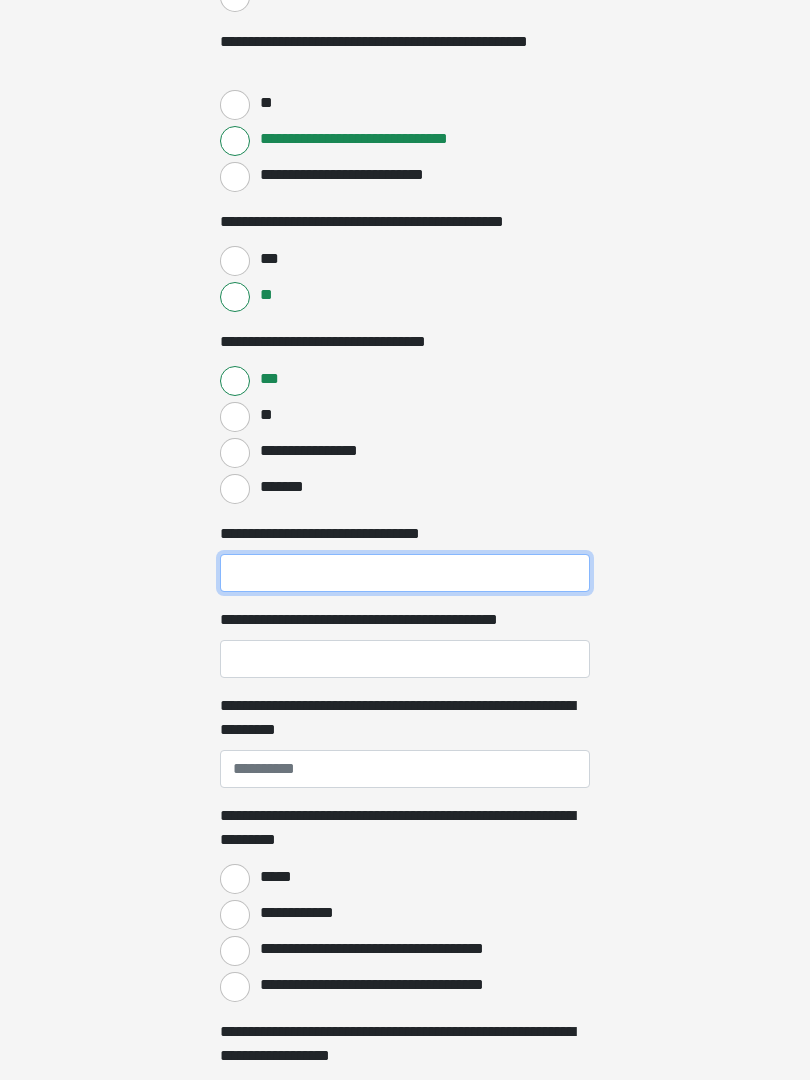 click on "**********" at bounding box center [405, 574] 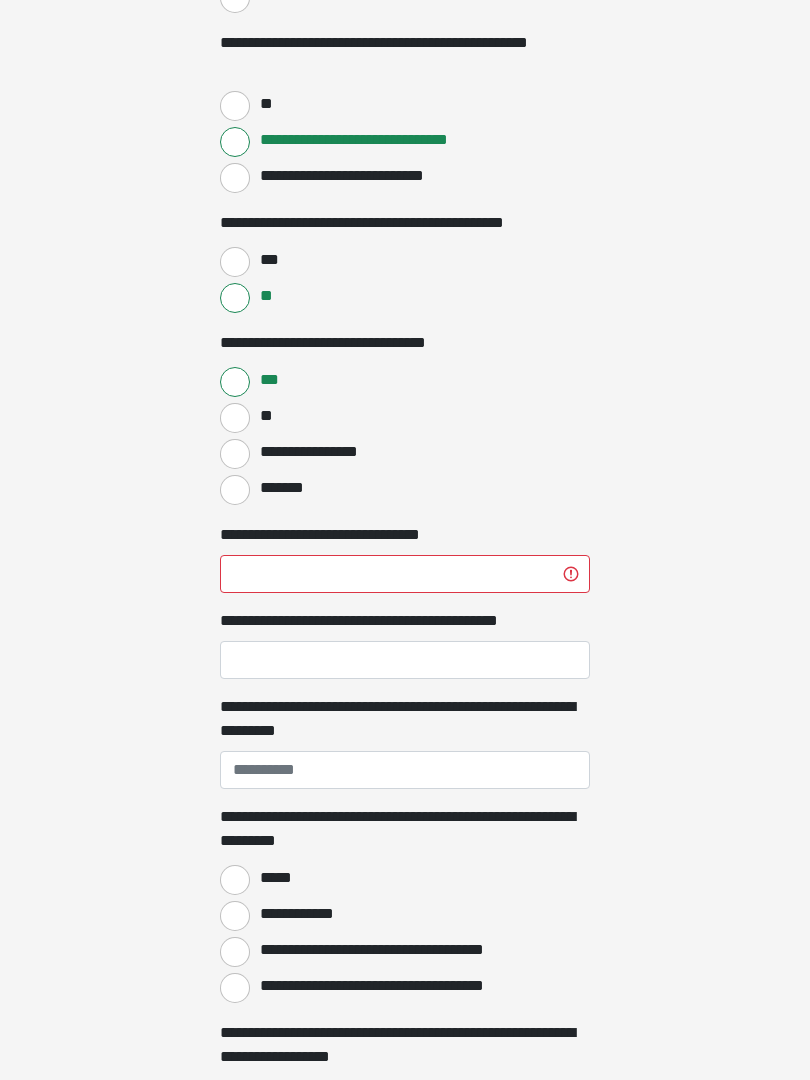 click on "**********" at bounding box center (405, 558) 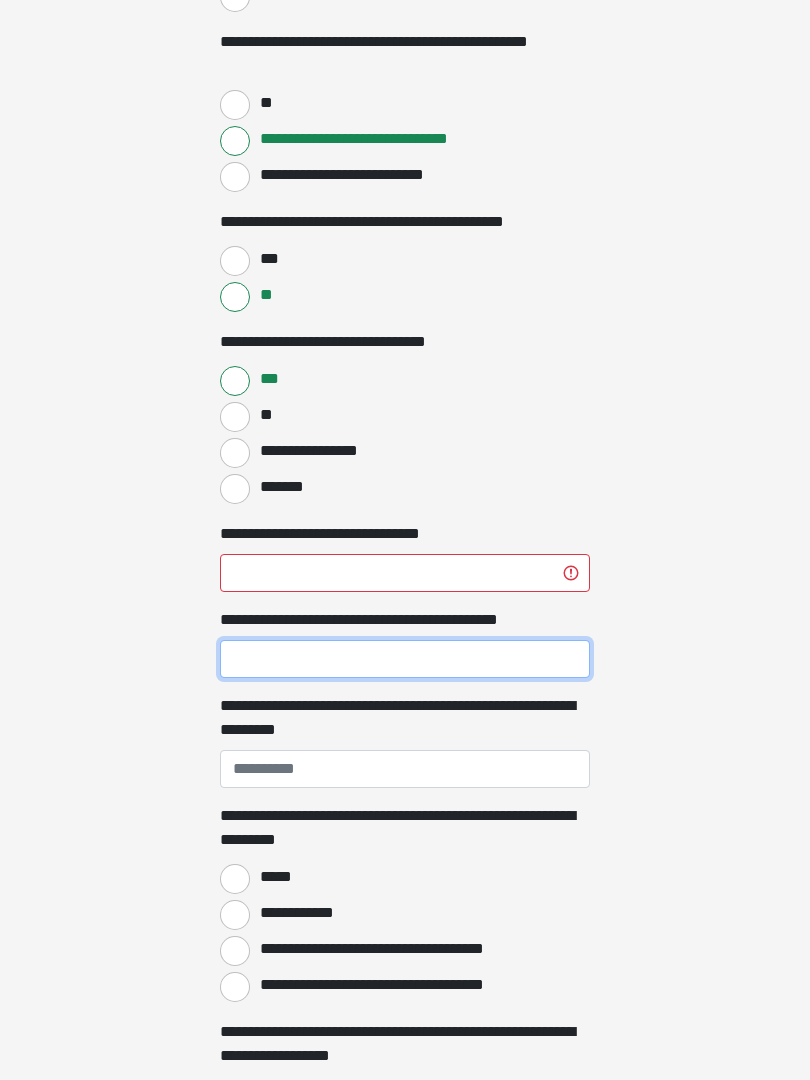 click on "**********" at bounding box center (405, 659) 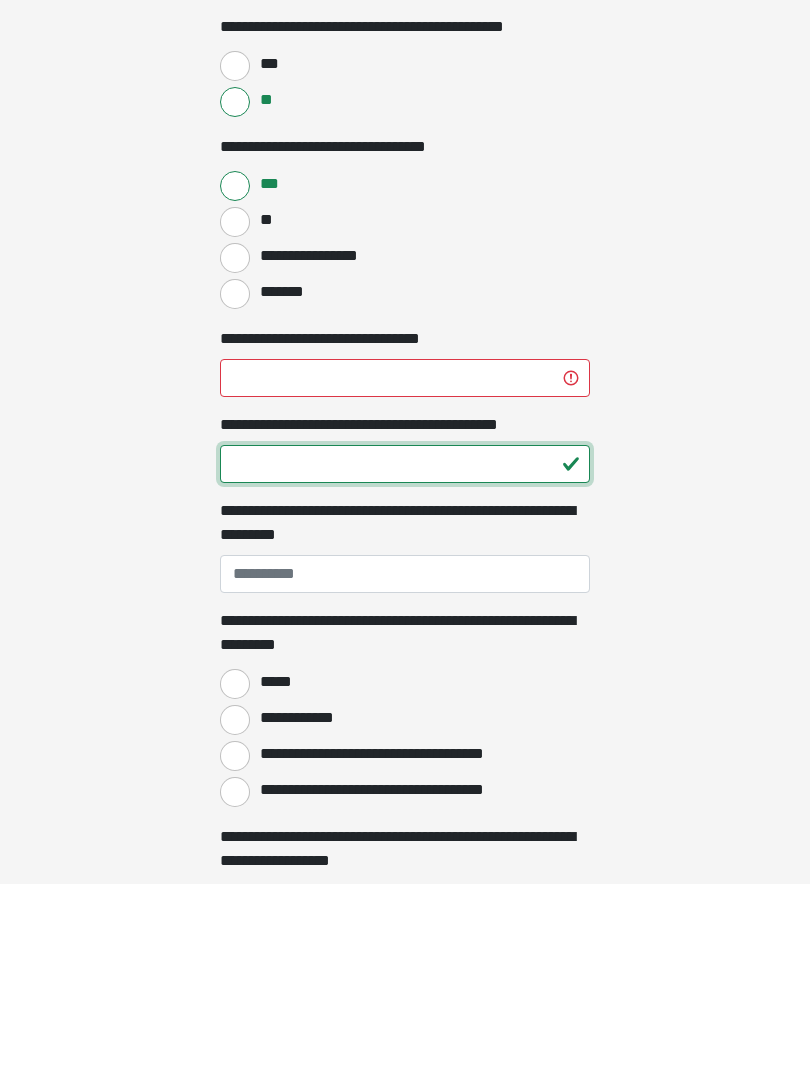 type on "*" 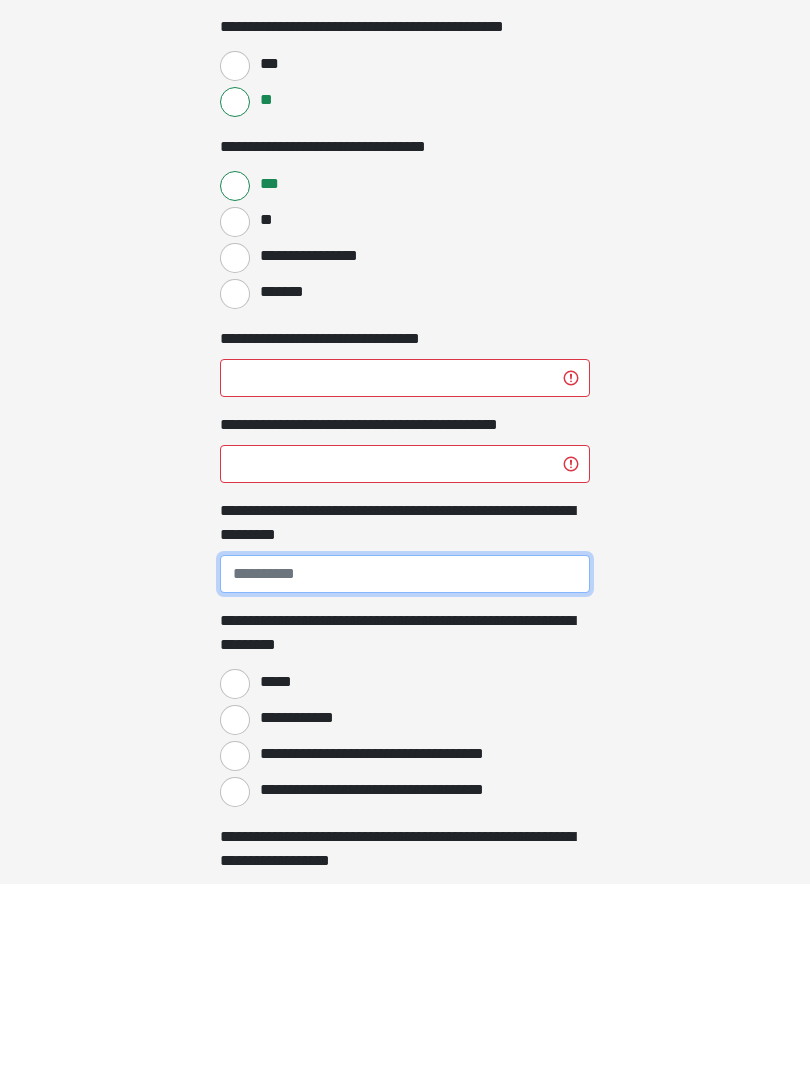 click on "**********" at bounding box center [405, 770] 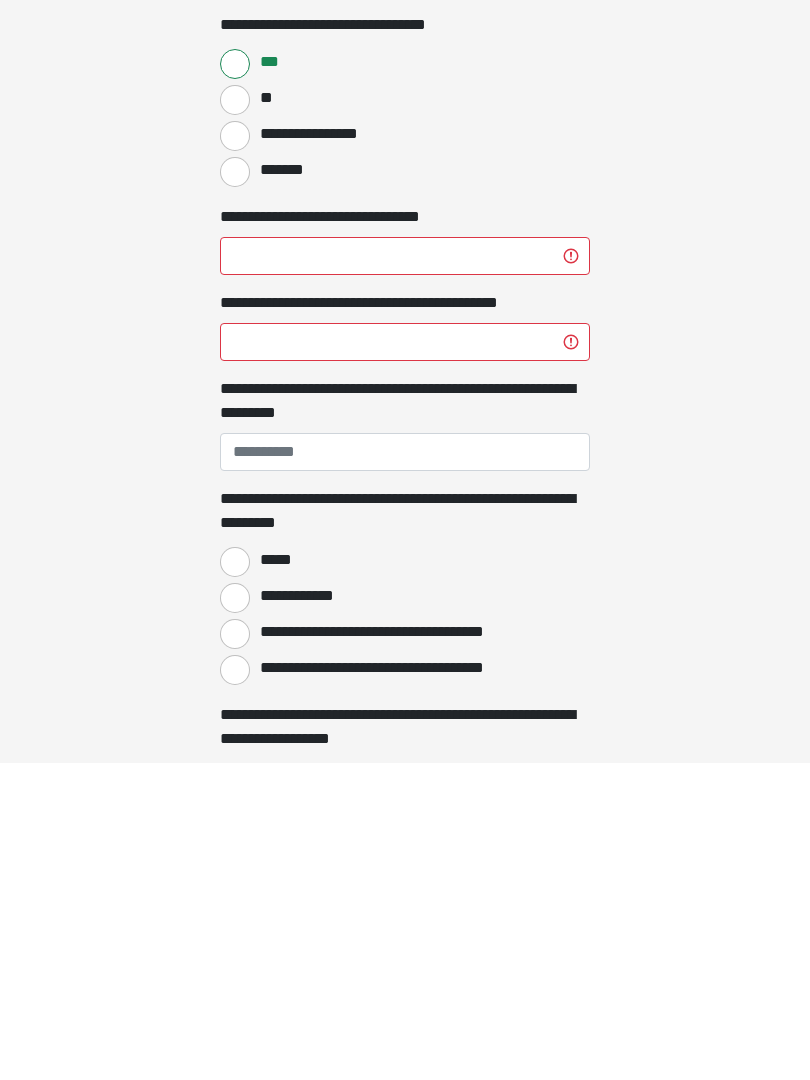 click on "*****" at bounding box center [235, 880] 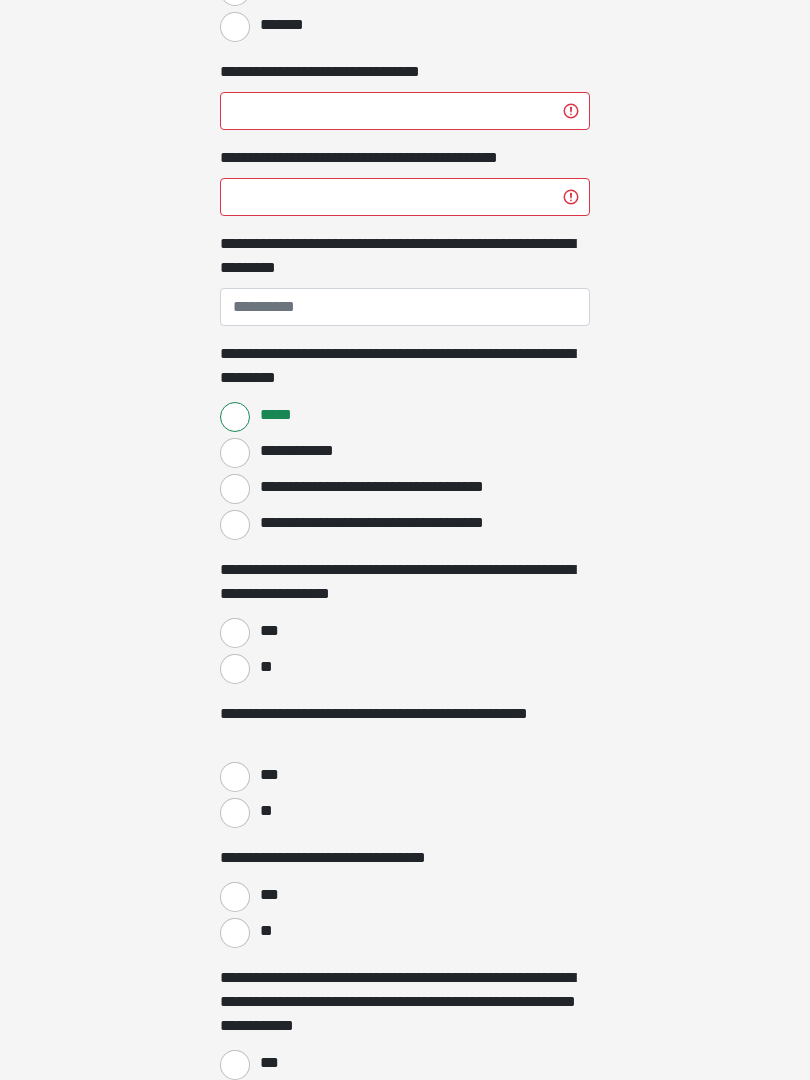 scroll, scrollTop: 1565, scrollLeft: 0, axis: vertical 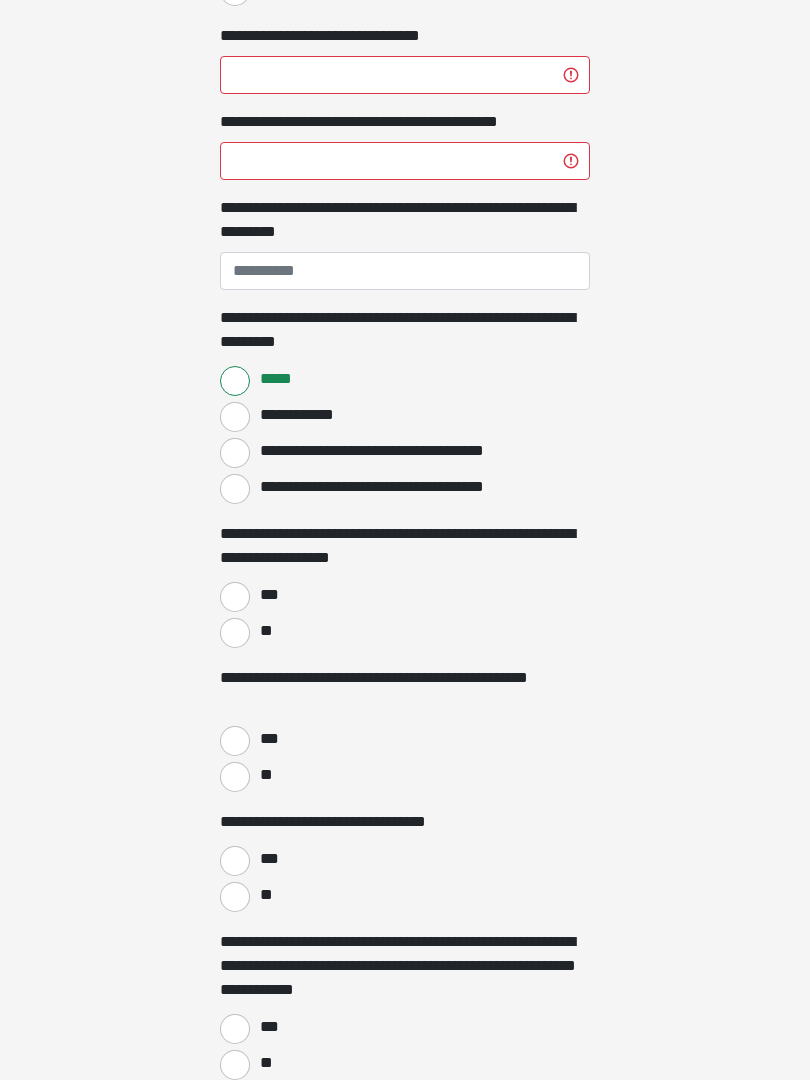 click on "**" at bounding box center [235, 634] 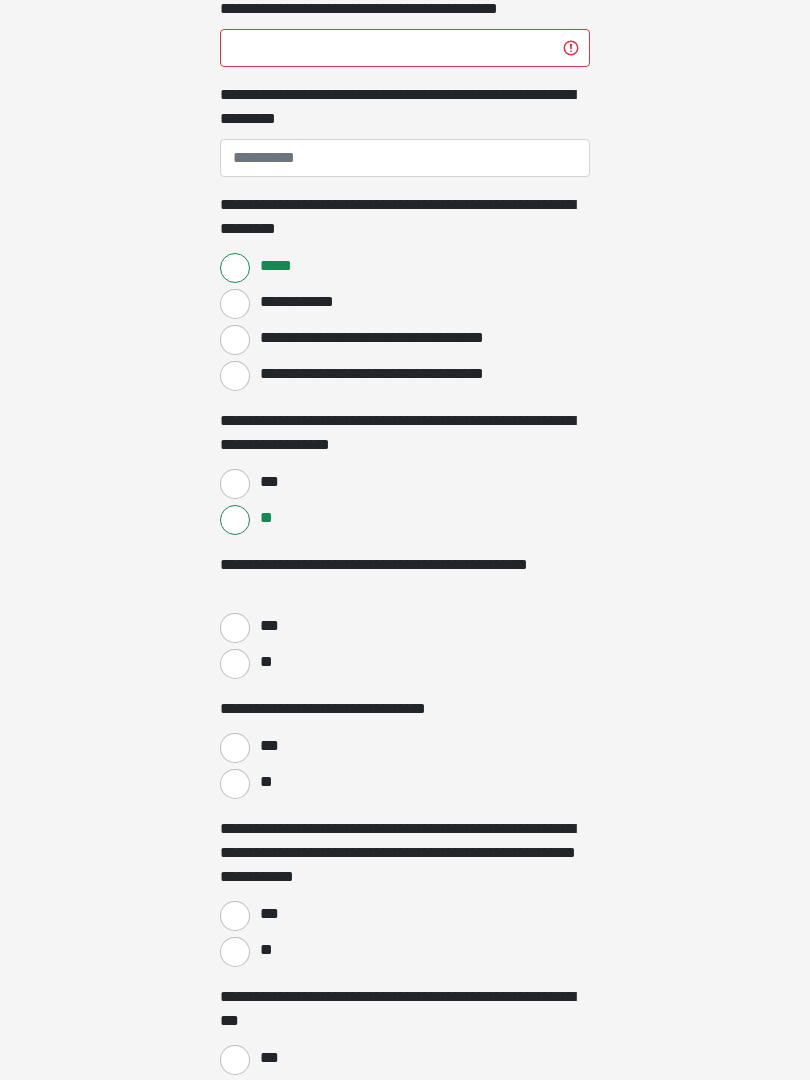 scroll, scrollTop: 1681, scrollLeft: 0, axis: vertical 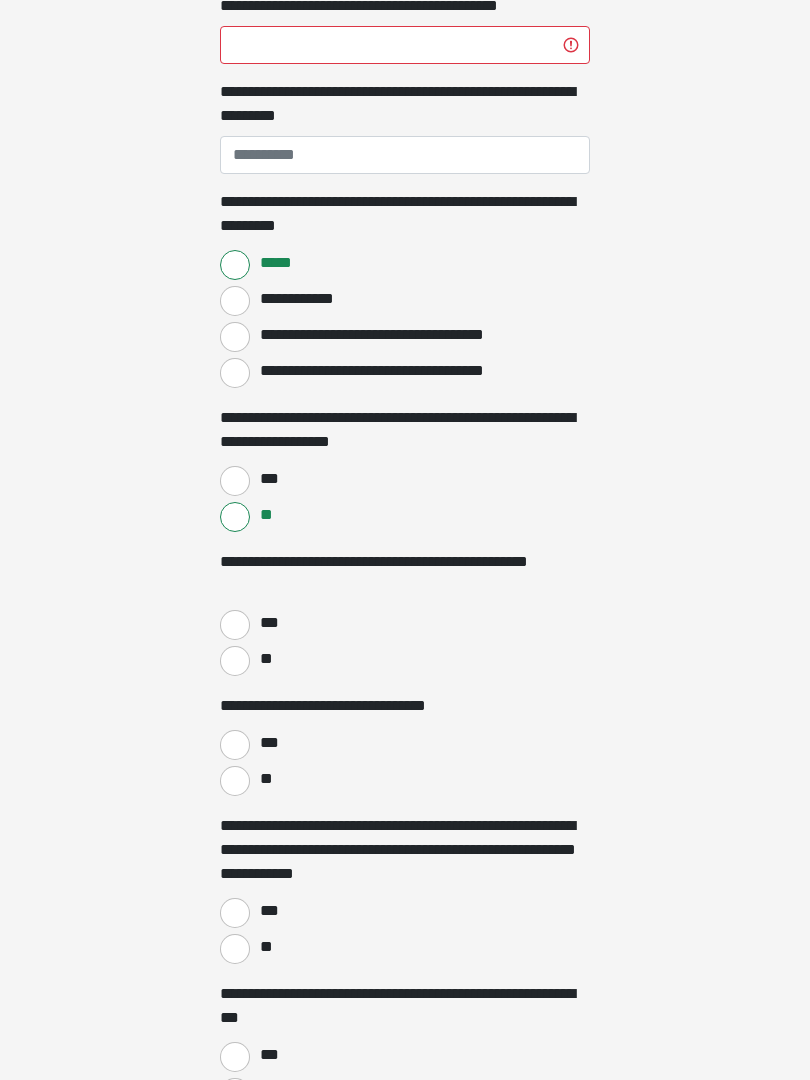click on "**" at bounding box center (235, 662) 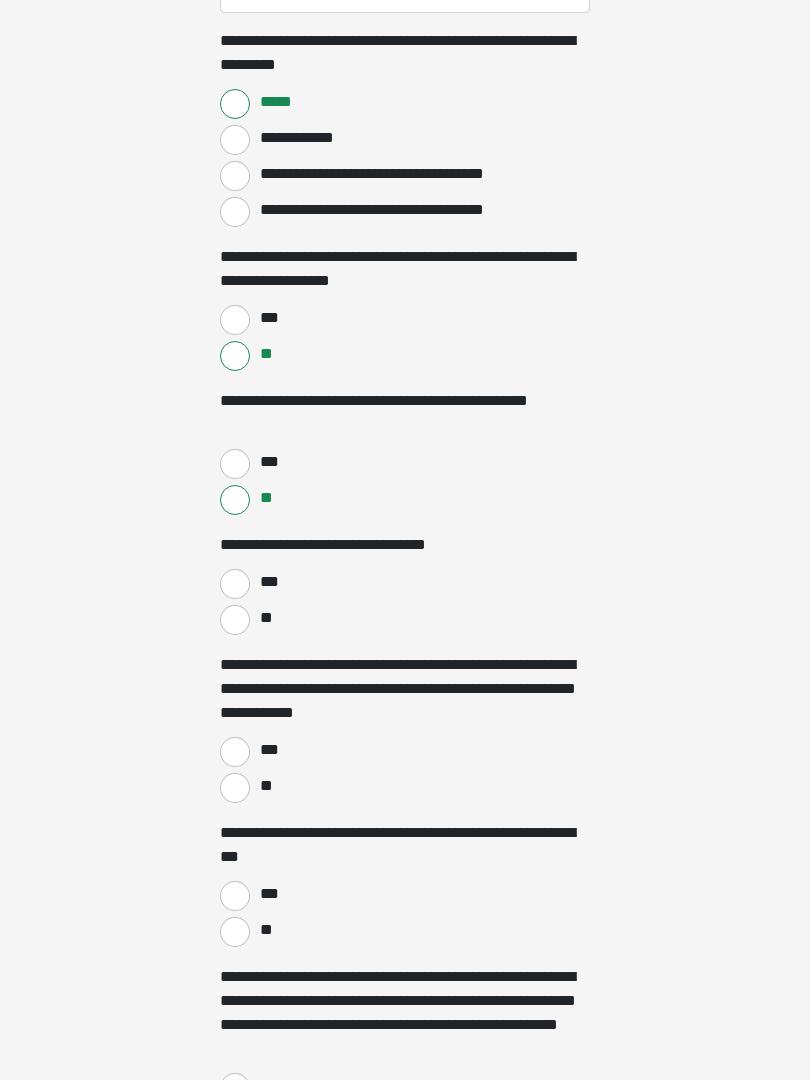scroll, scrollTop: 1855, scrollLeft: 0, axis: vertical 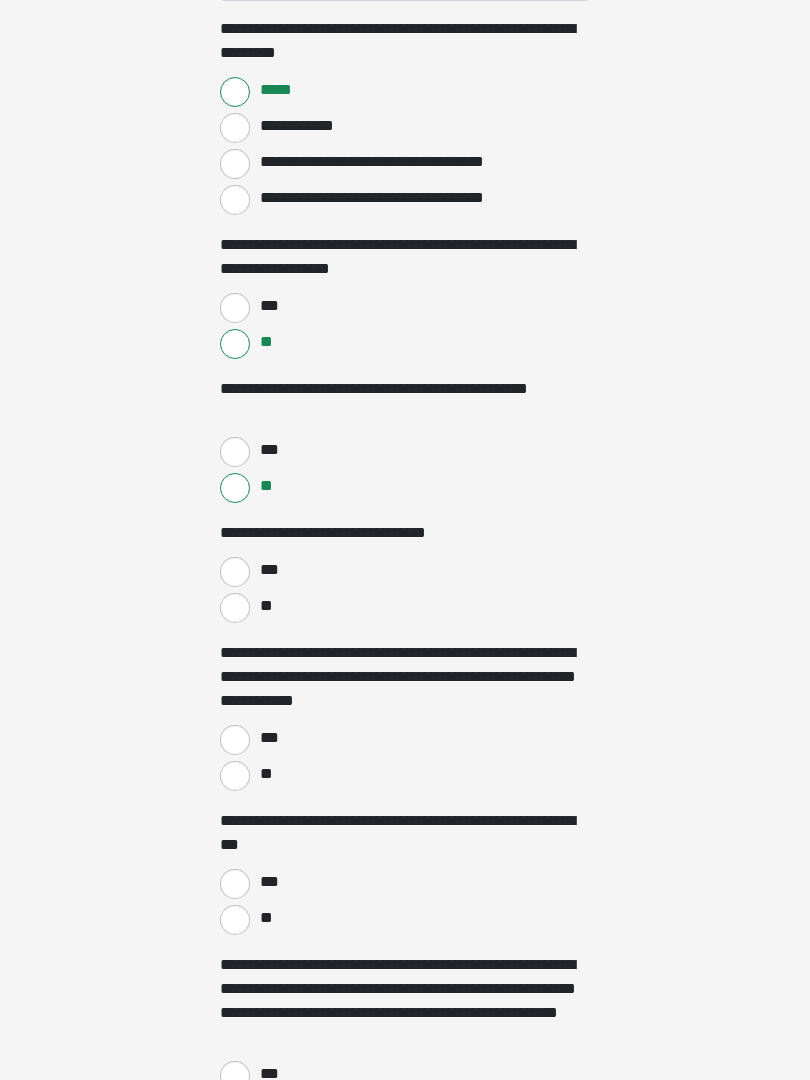 click on "**" at bounding box center [235, 608] 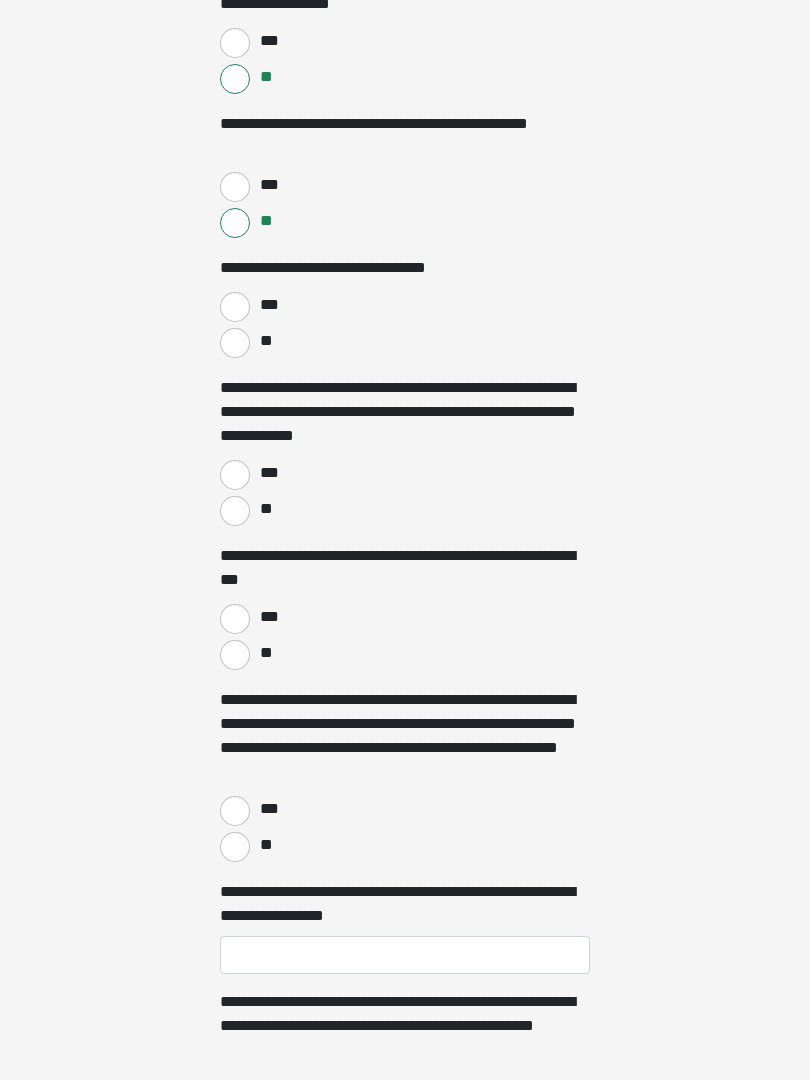 scroll, scrollTop: 2120, scrollLeft: 0, axis: vertical 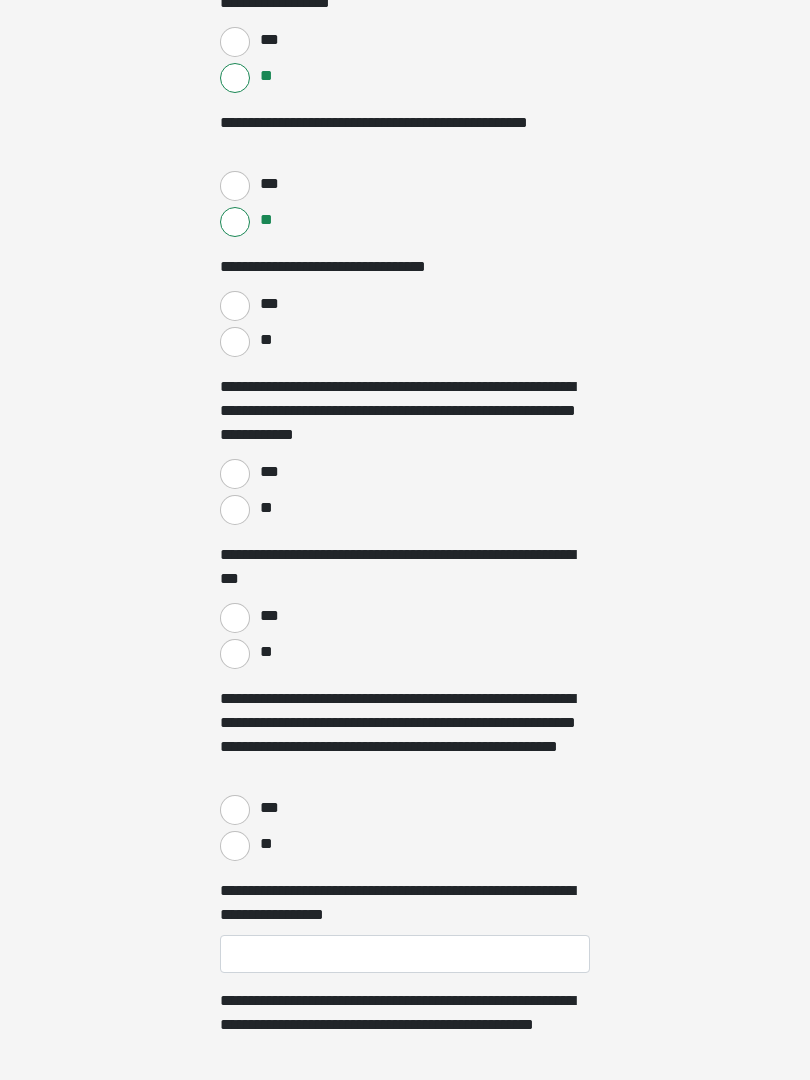 click on "***" at bounding box center [235, 474] 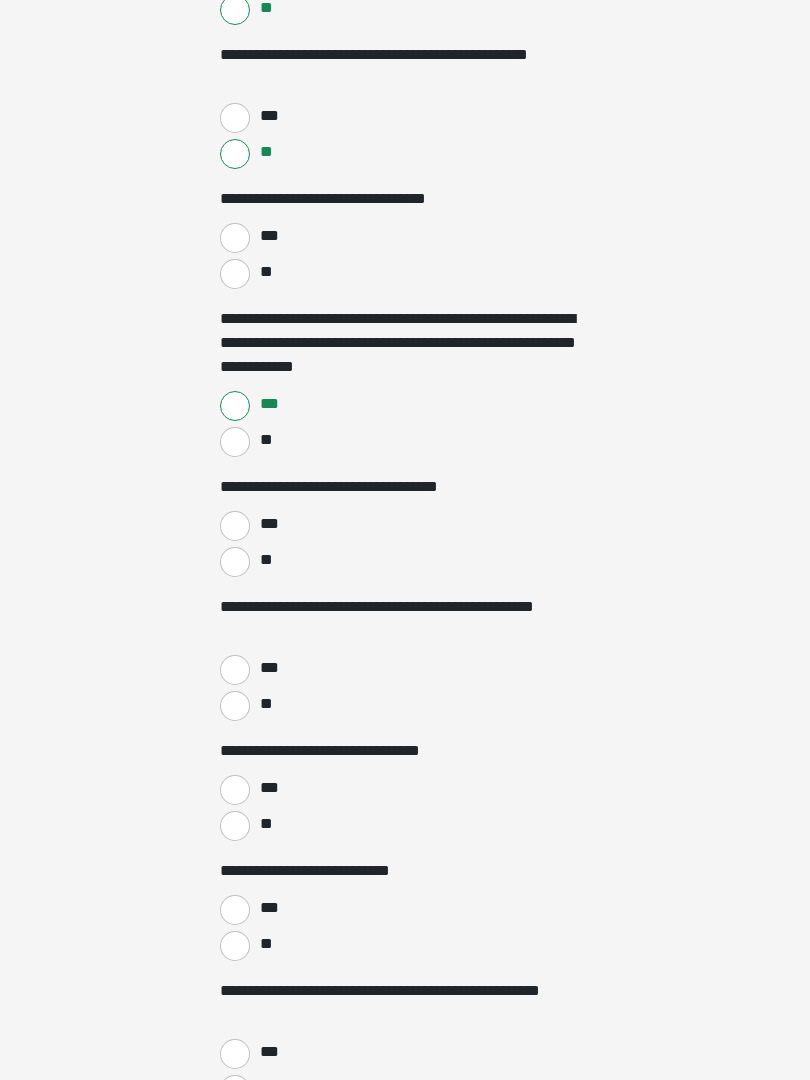 scroll, scrollTop: 2189, scrollLeft: 0, axis: vertical 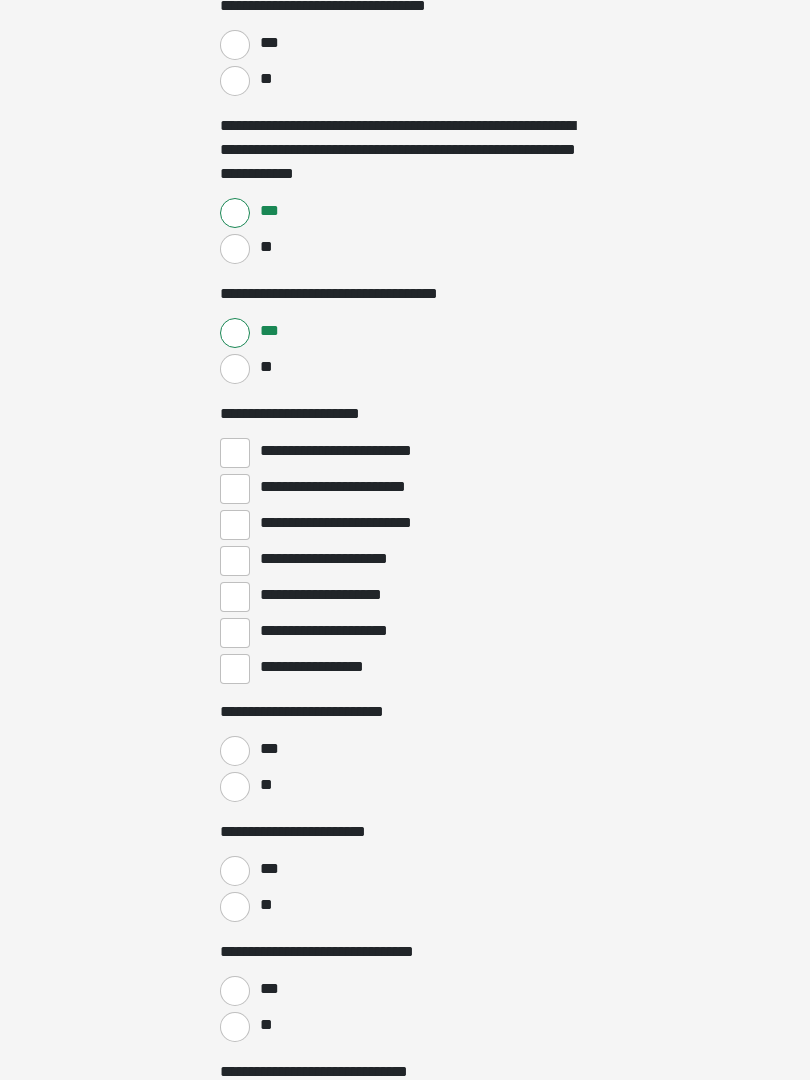 click on "**********" at bounding box center (235, 490) 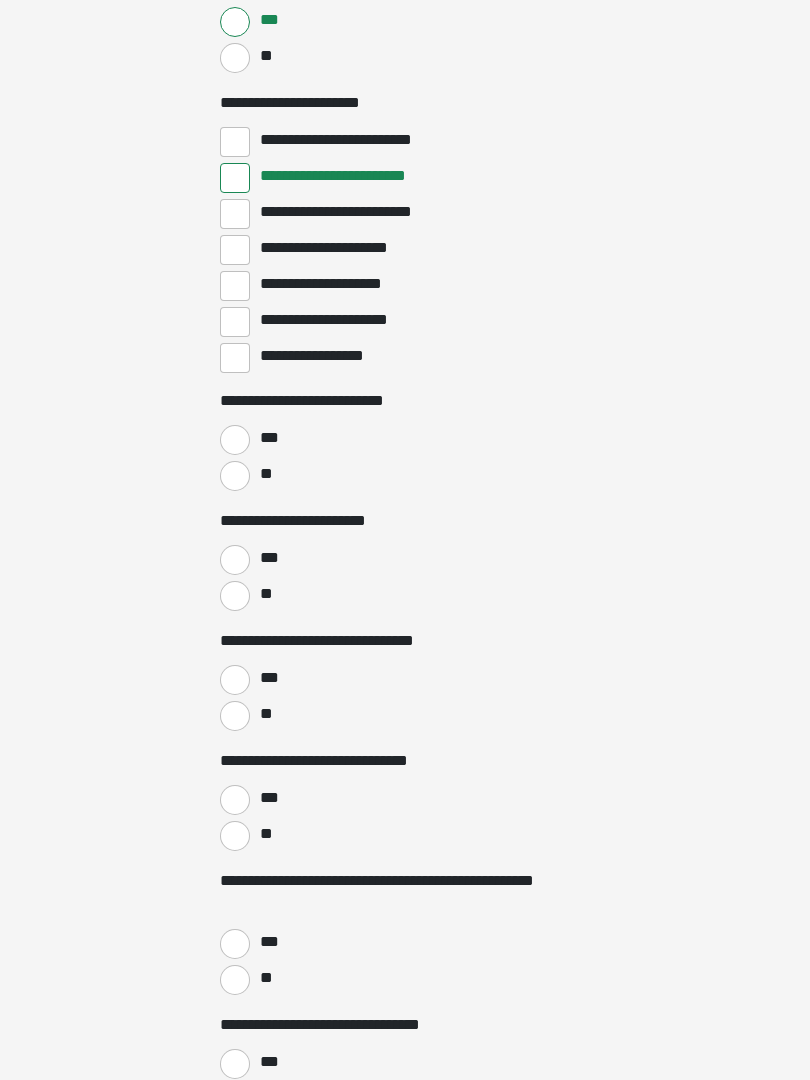 scroll, scrollTop: 2693, scrollLeft: 0, axis: vertical 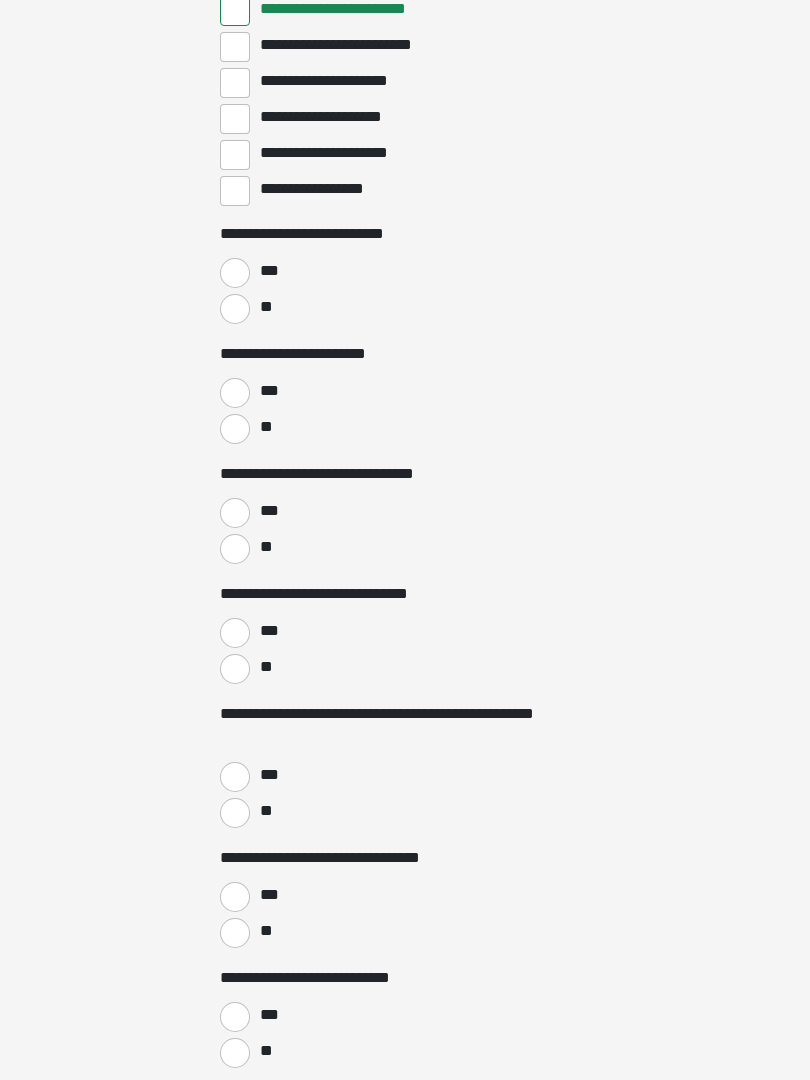 click on "**" at bounding box center [235, 670] 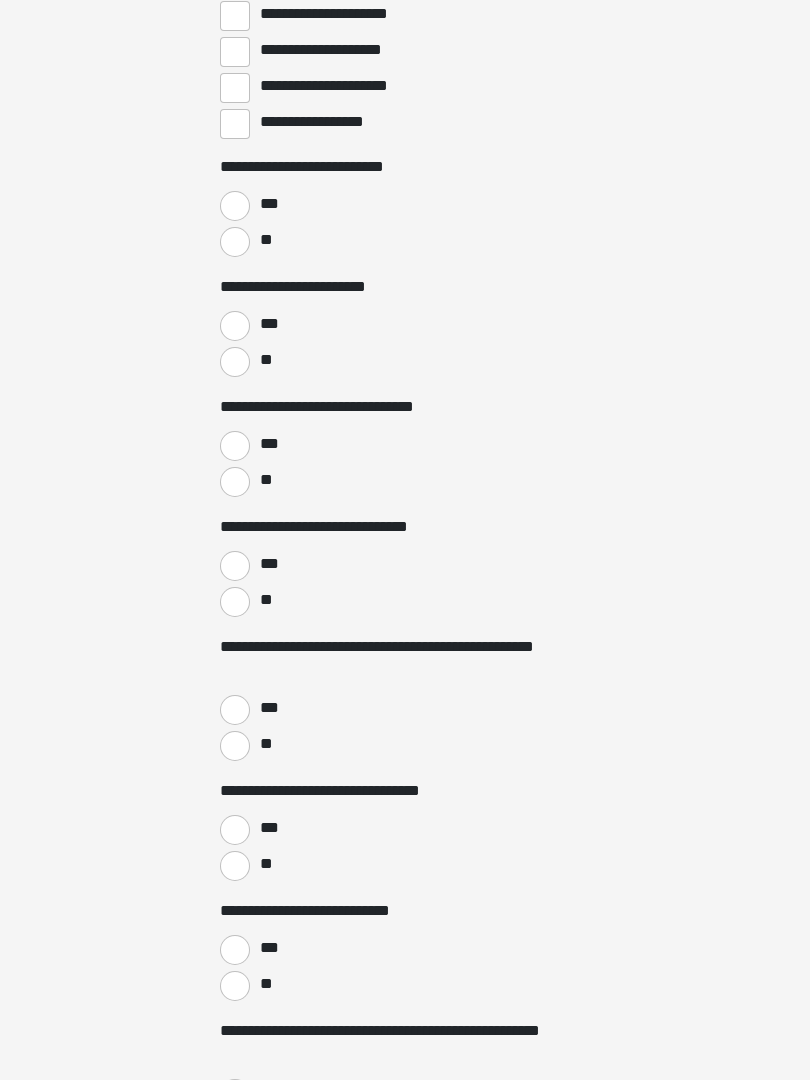 scroll, scrollTop: 2945, scrollLeft: 0, axis: vertical 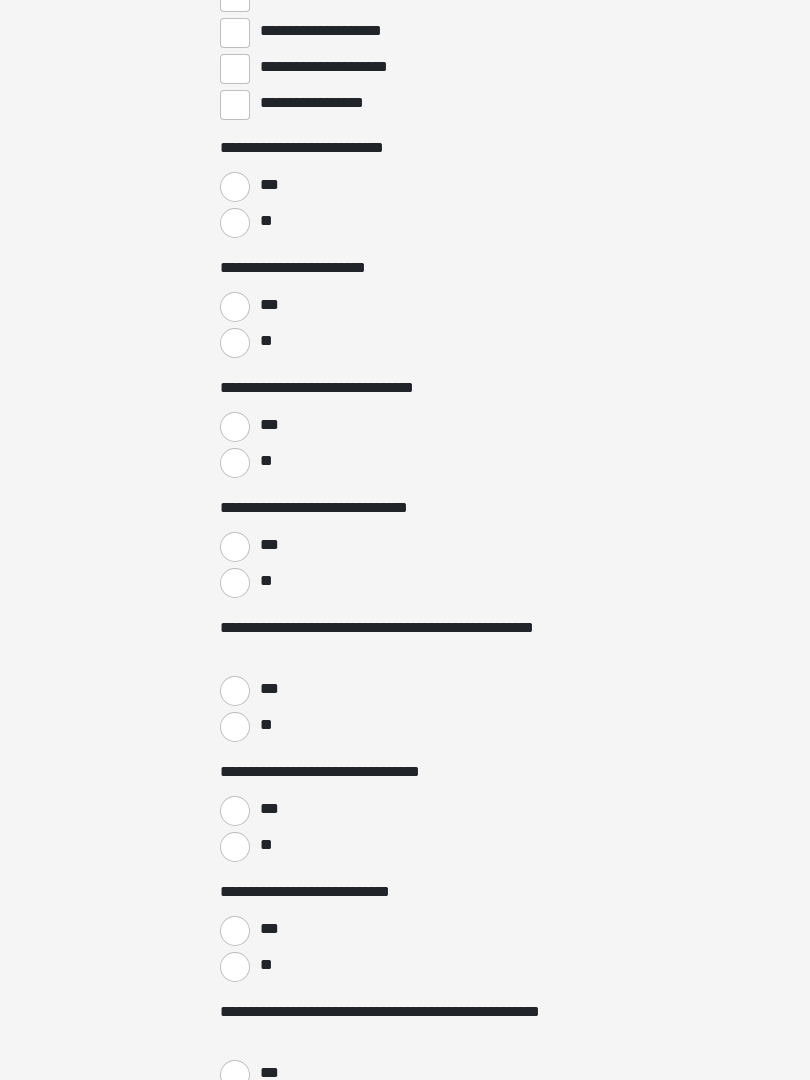 click on "**" at bounding box center [235, 728] 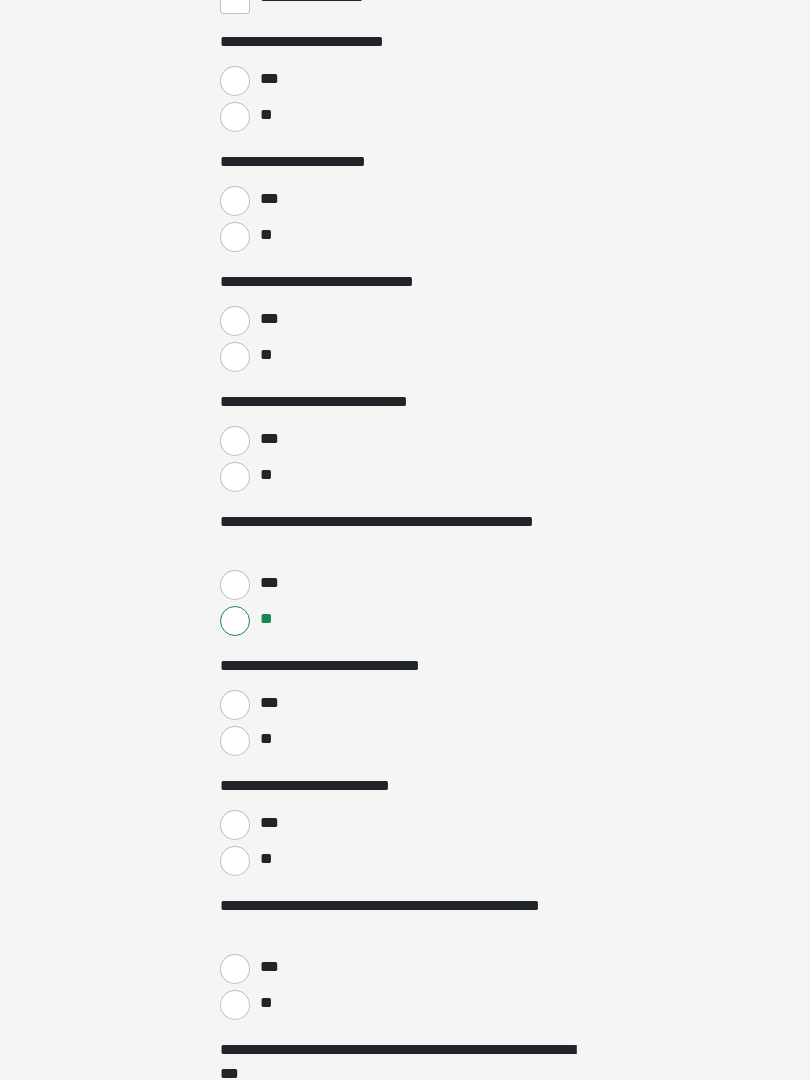 scroll, scrollTop: 3052, scrollLeft: 0, axis: vertical 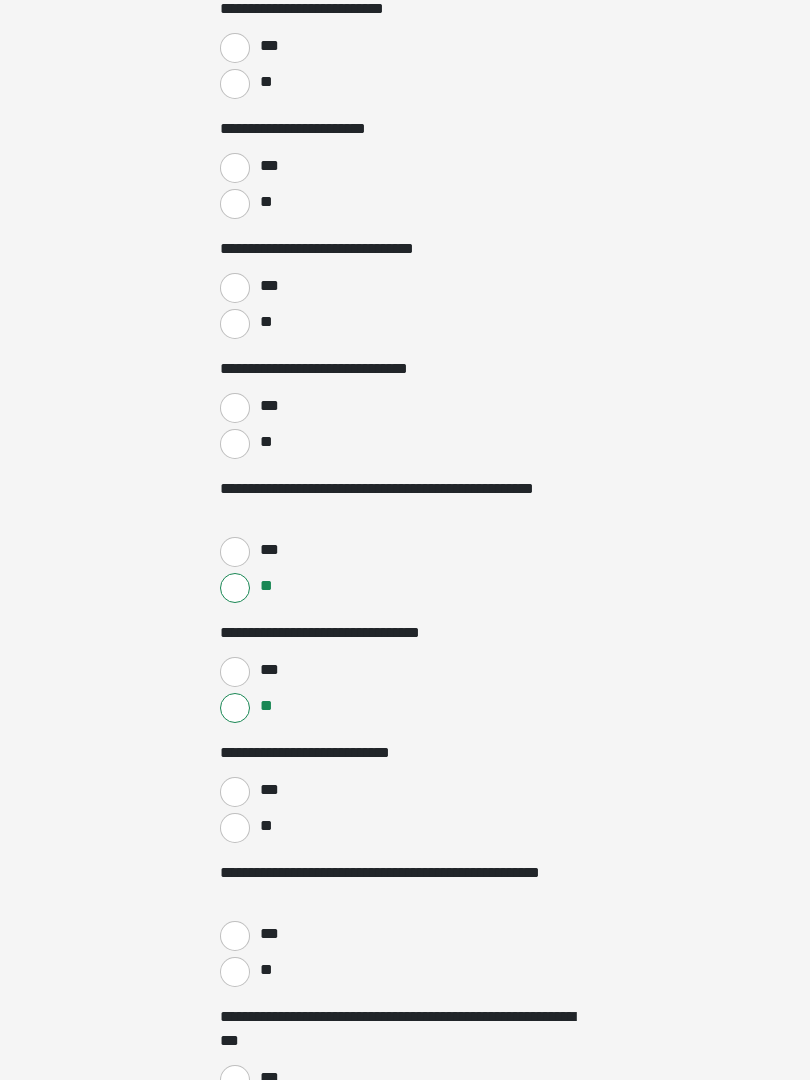 click on "**" at bounding box center (235, 828) 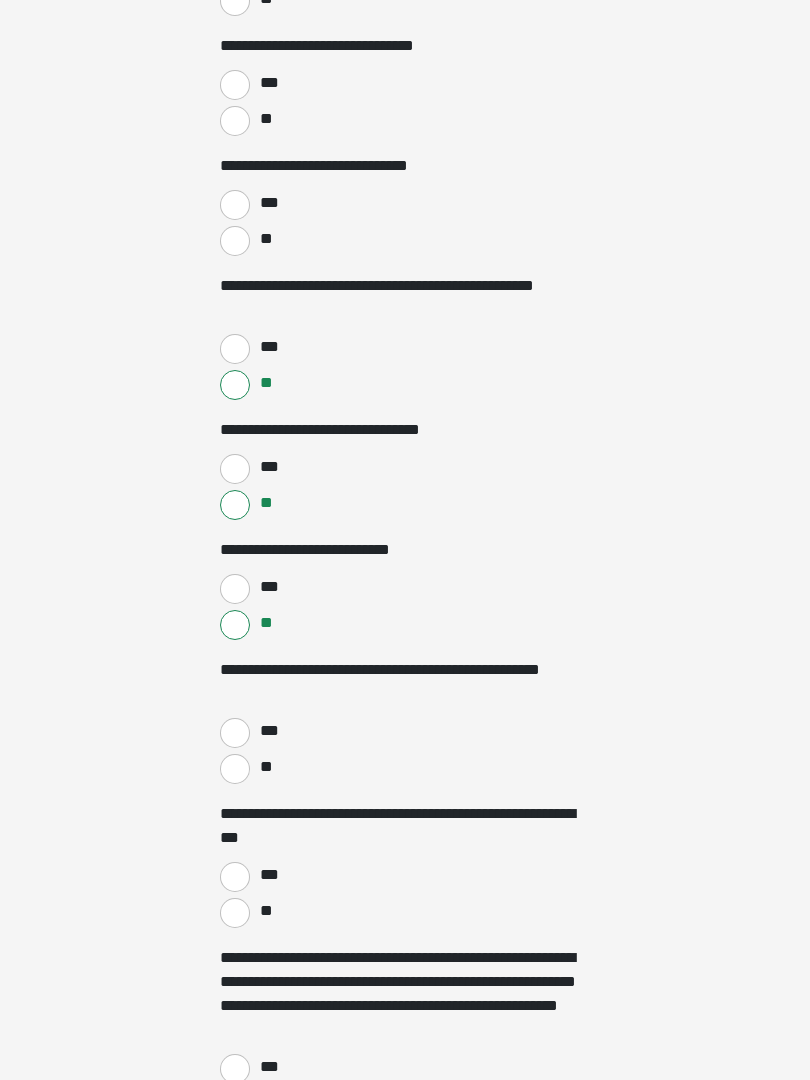 scroll, scrollTop: 3311, scrollLeft: 0, axis: vertical 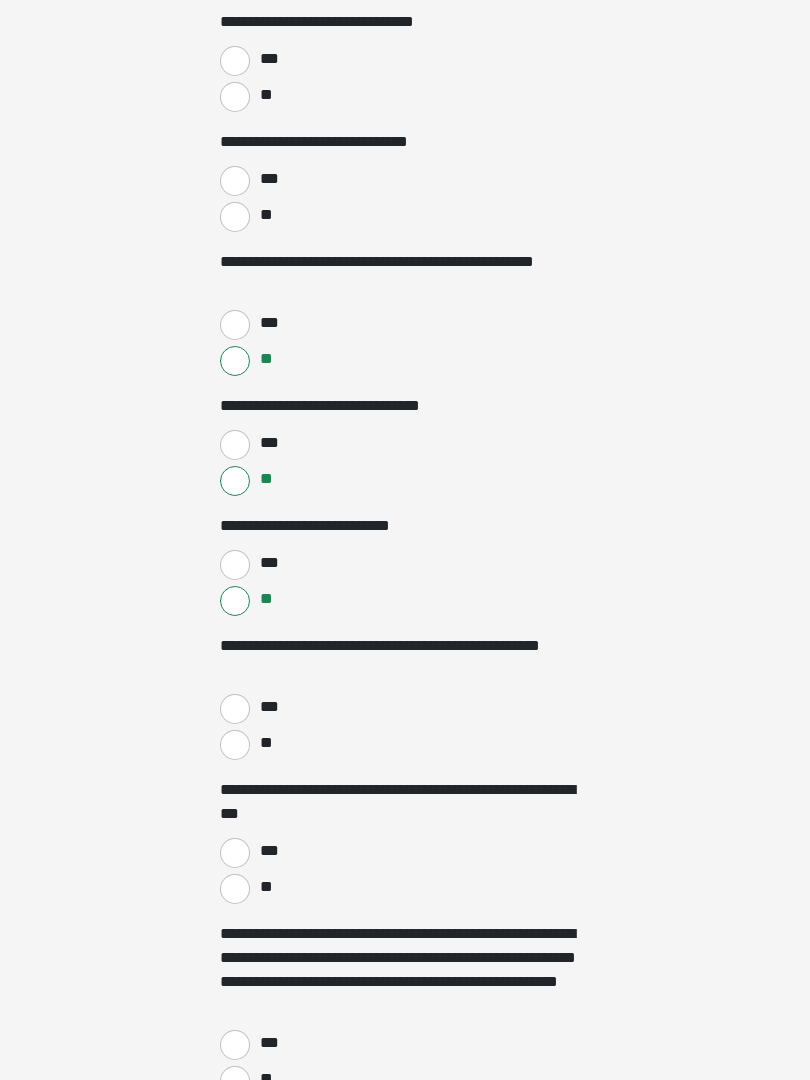 click on "**" at bounding box center [235, 745] 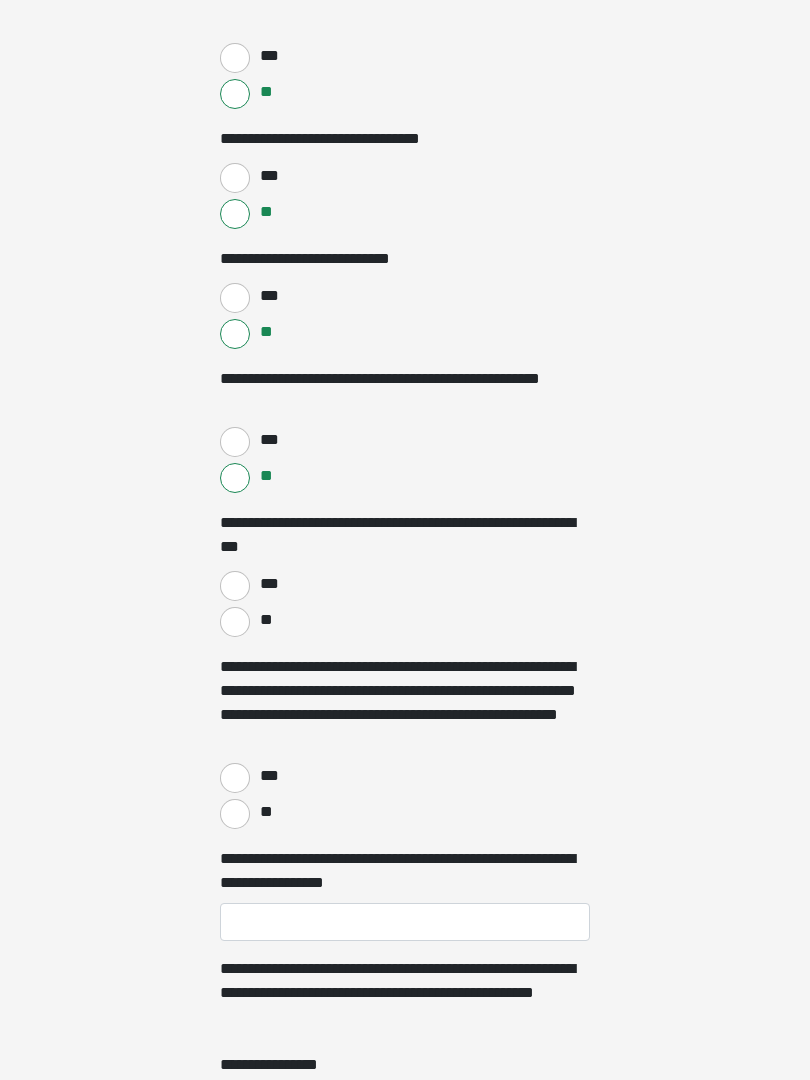scroll, scrollTop: 3580, scrollLeft: 0, axis: vertical 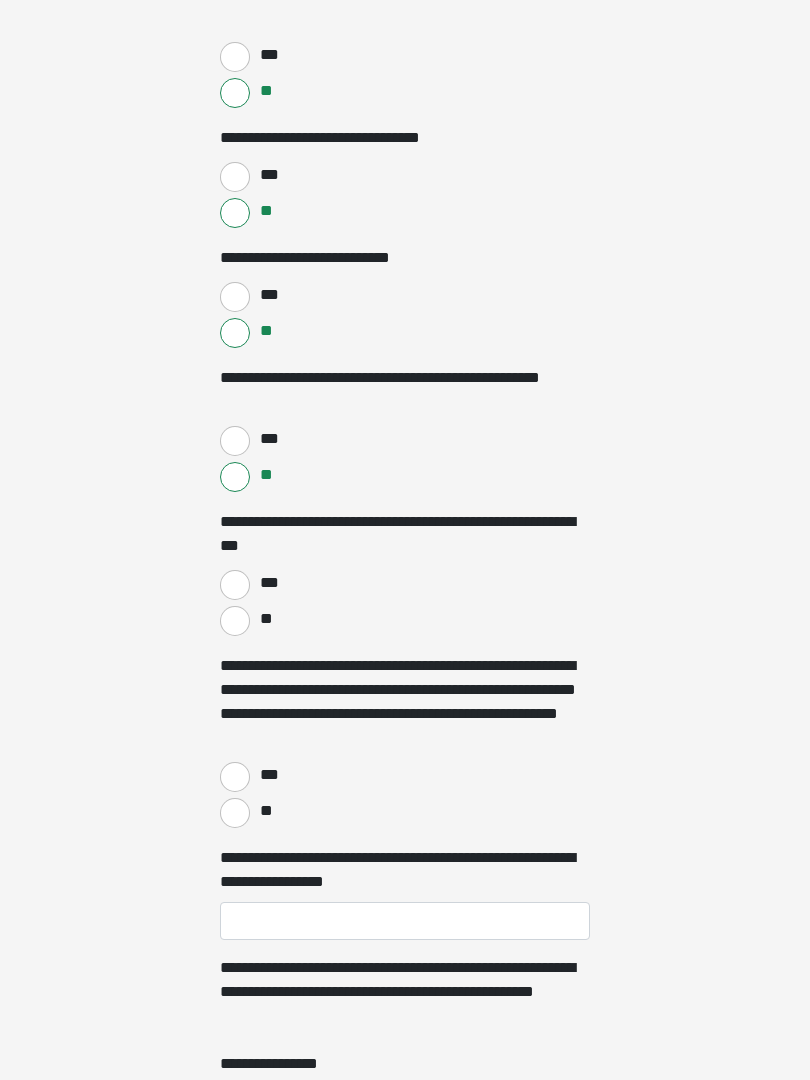 click on "***" at bounding box center [235, 585] 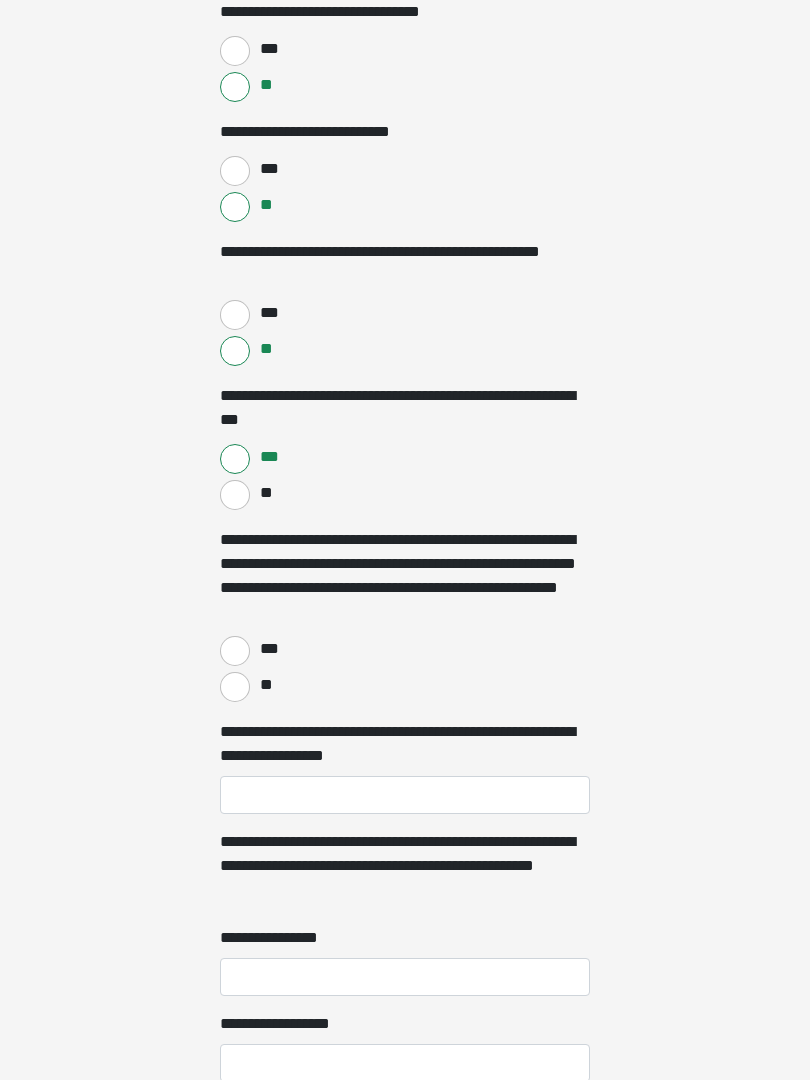 scroll, scrollTop: 3733, scrollLeft: 0, axis: vertical 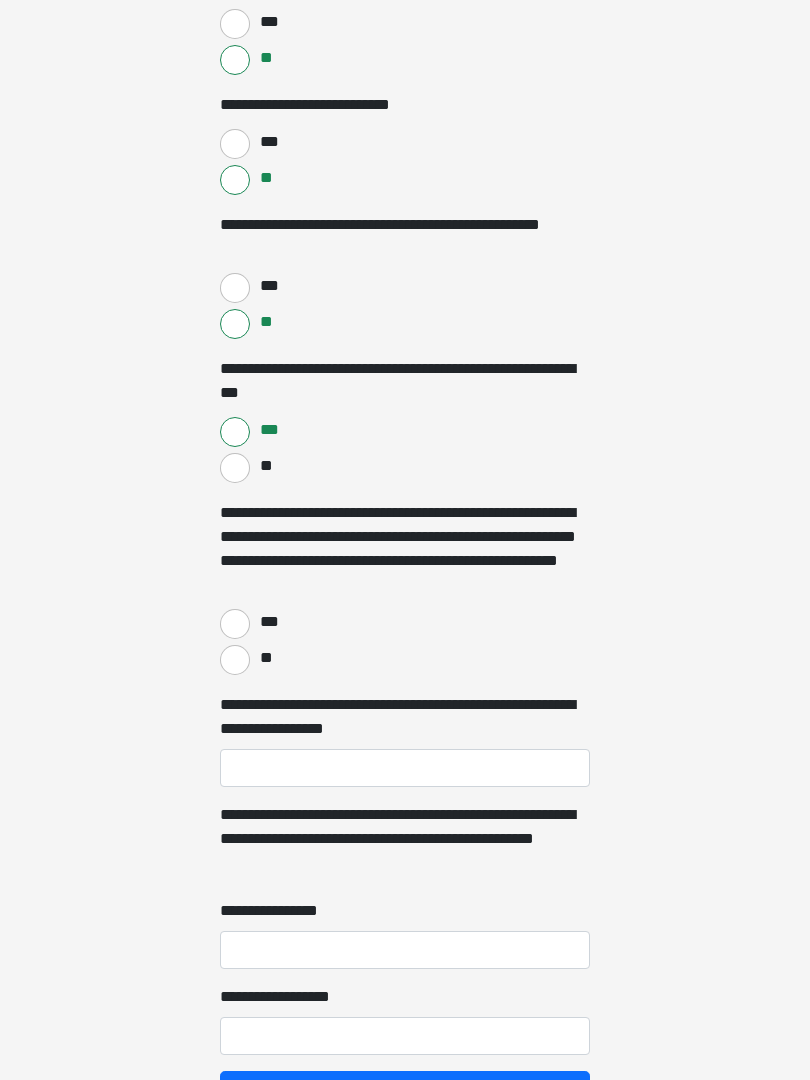 click on "**" at bounding box center [235, 660] 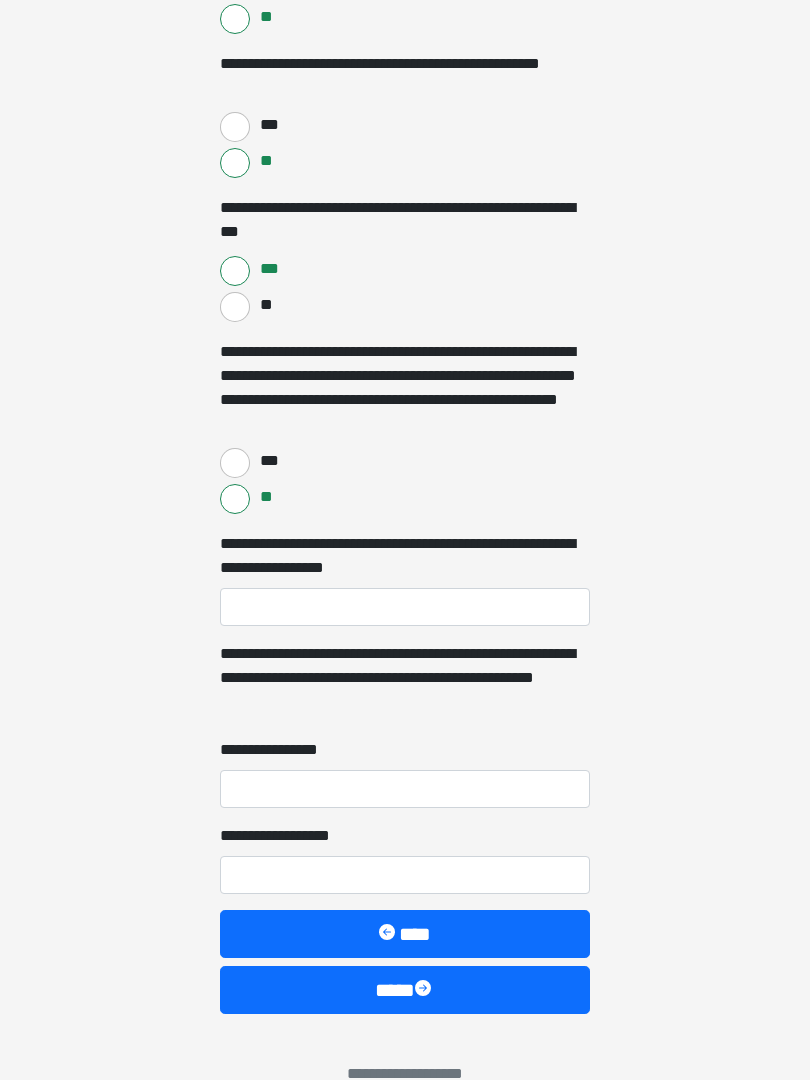 scroll, scrollTop: 3921, scrollLeft: 0, axis: vertical 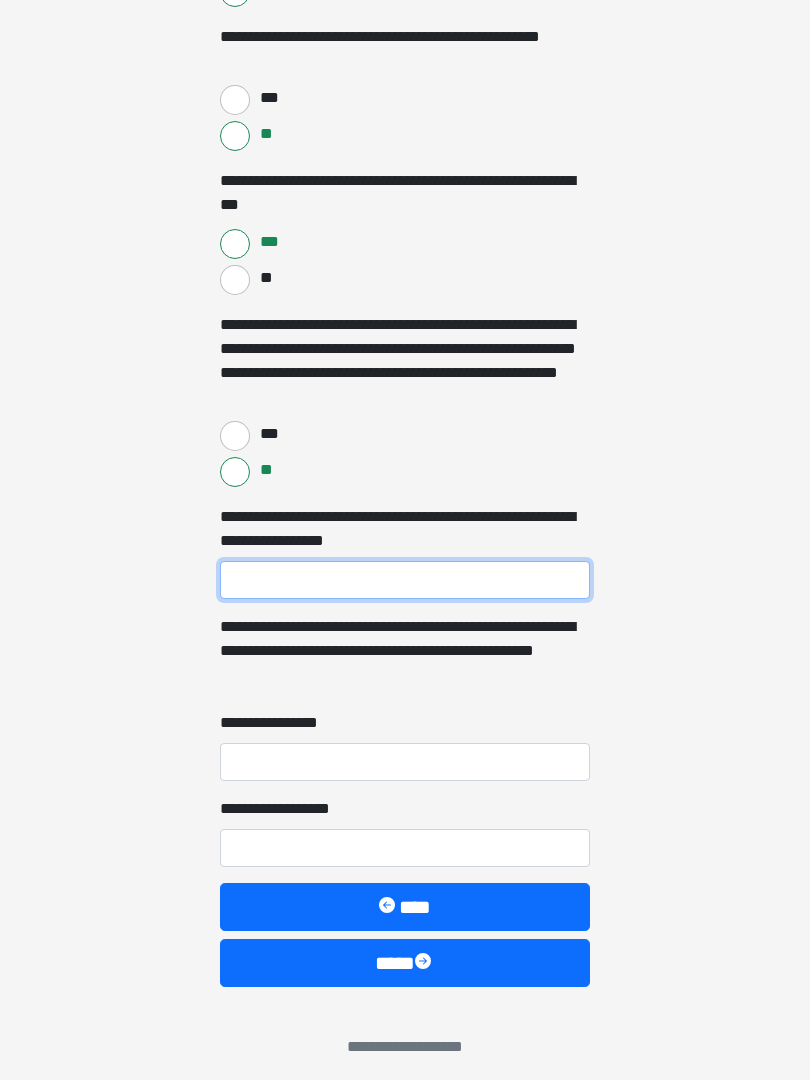 click on "**********" at bounding box center [405, 580] 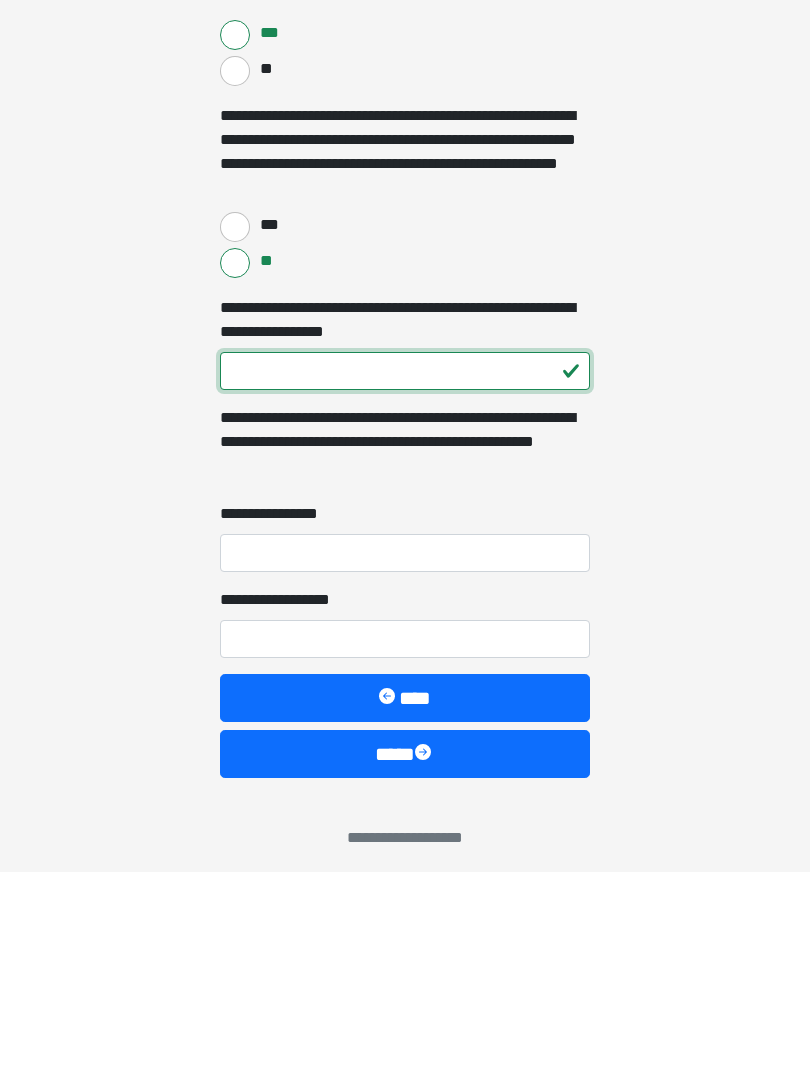 type on "***" 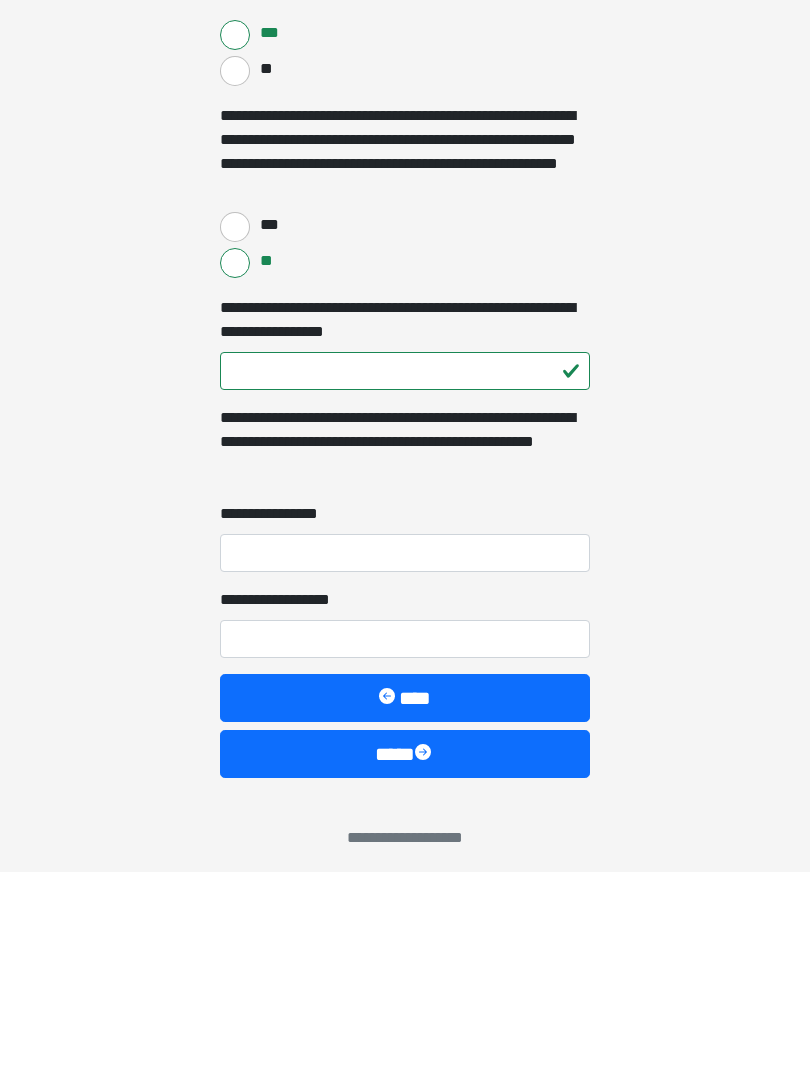 click on "**********" at bounding box center [405, 762] 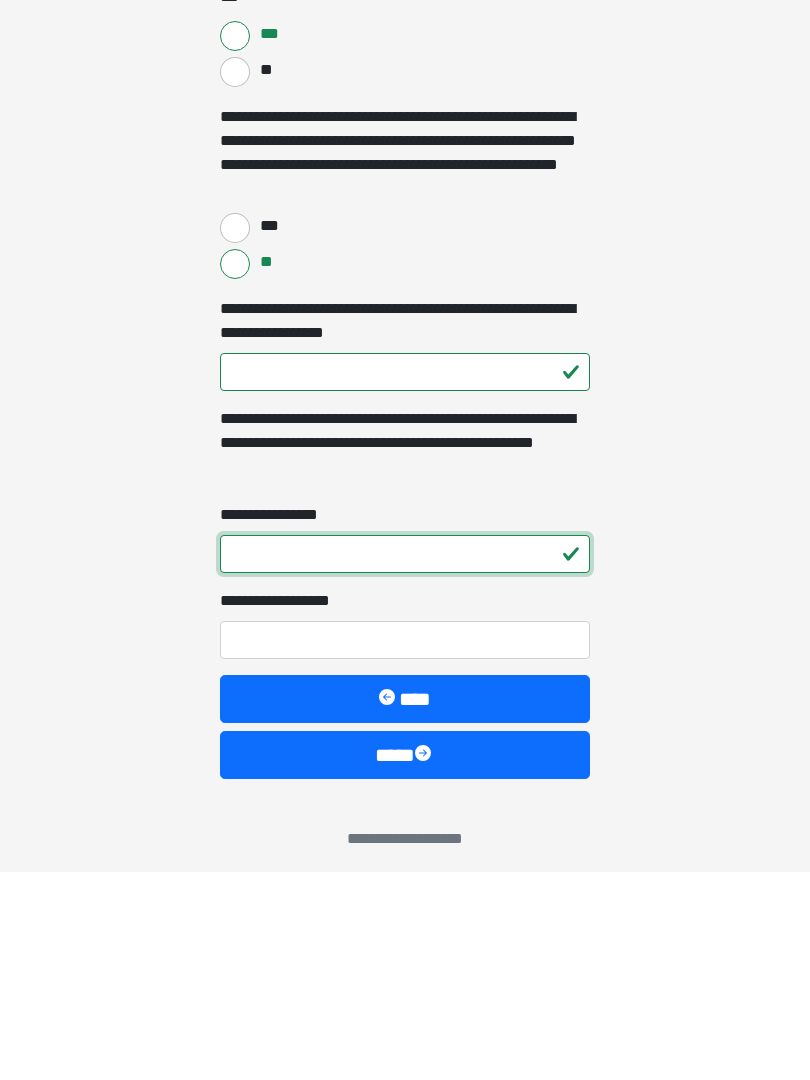 type on "*" 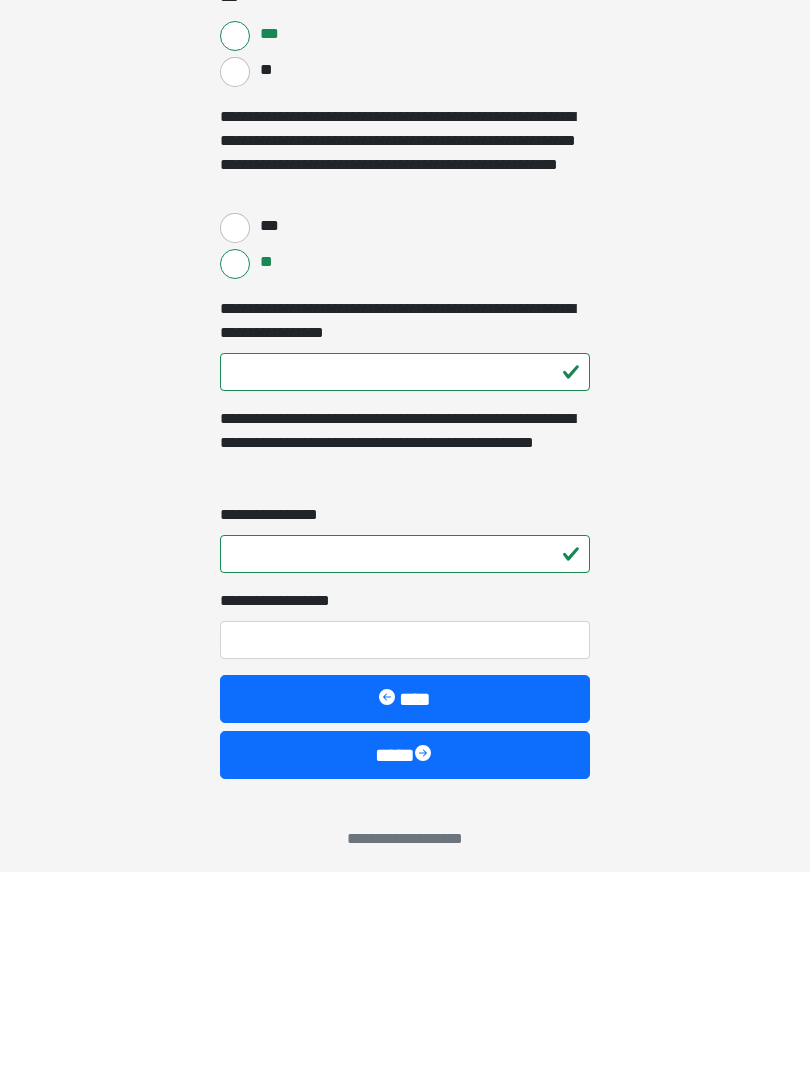 click on "**********" at bounding box center (405, 848) 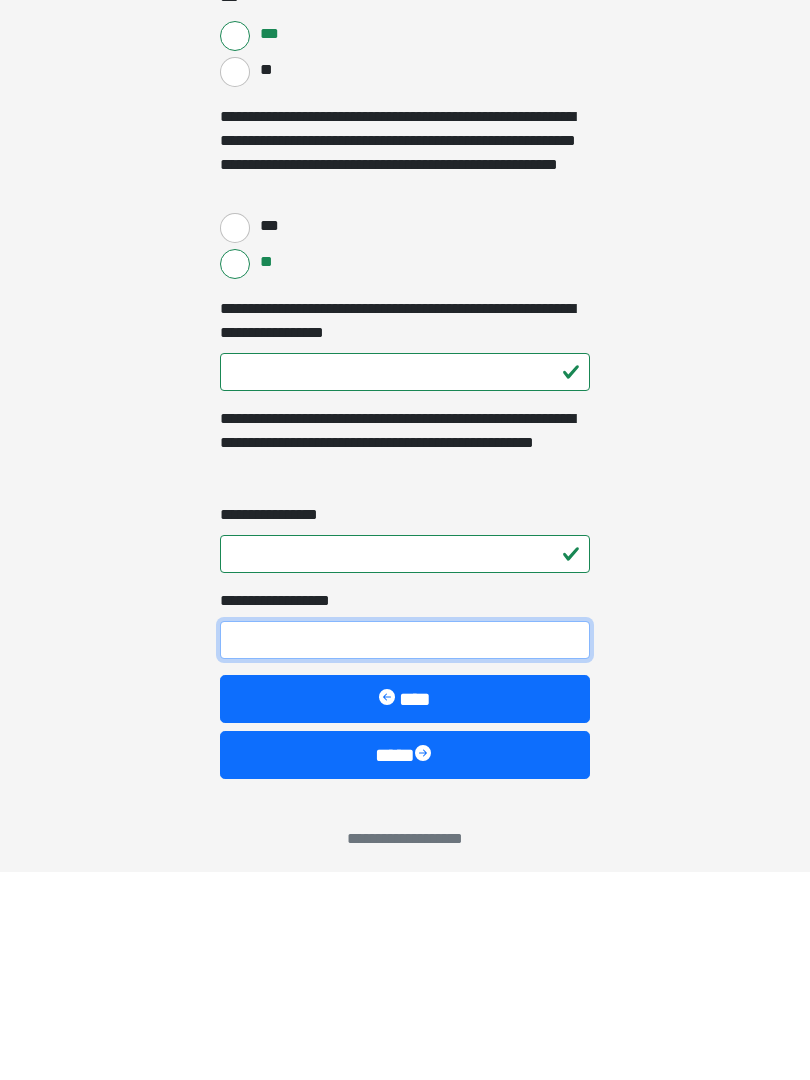 type on "*" 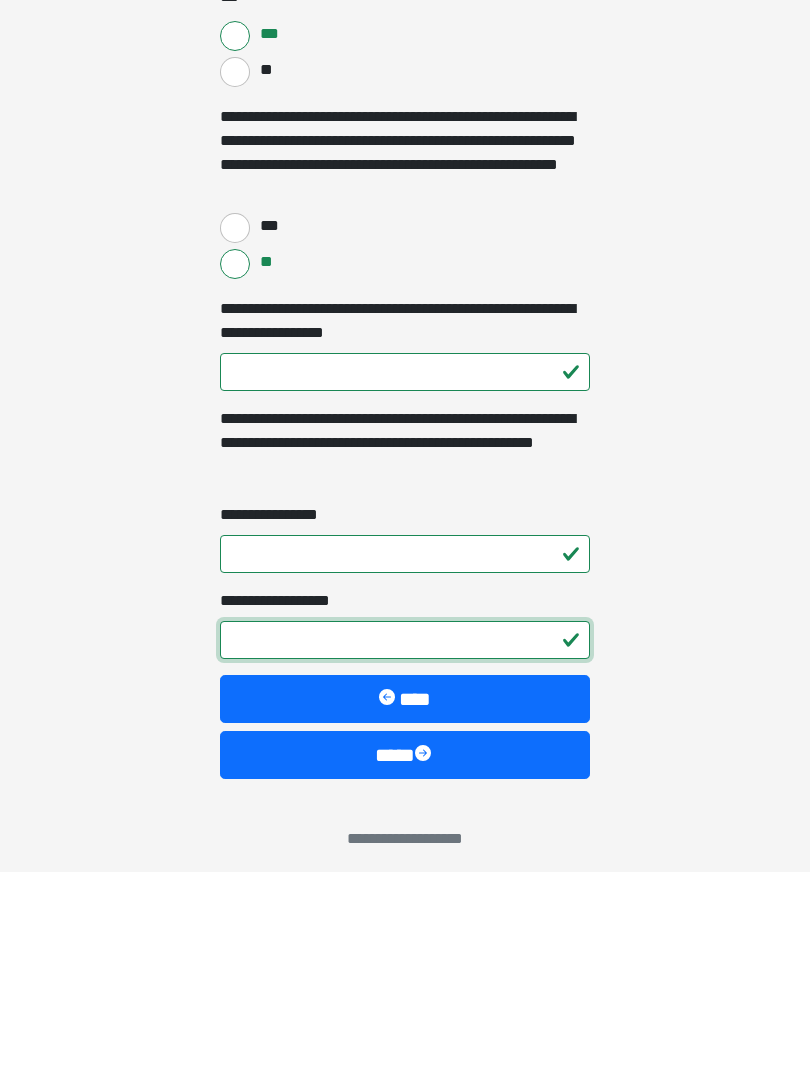 scroll, scrollTop: 3931, scrollLeft: 0, axis: vertical 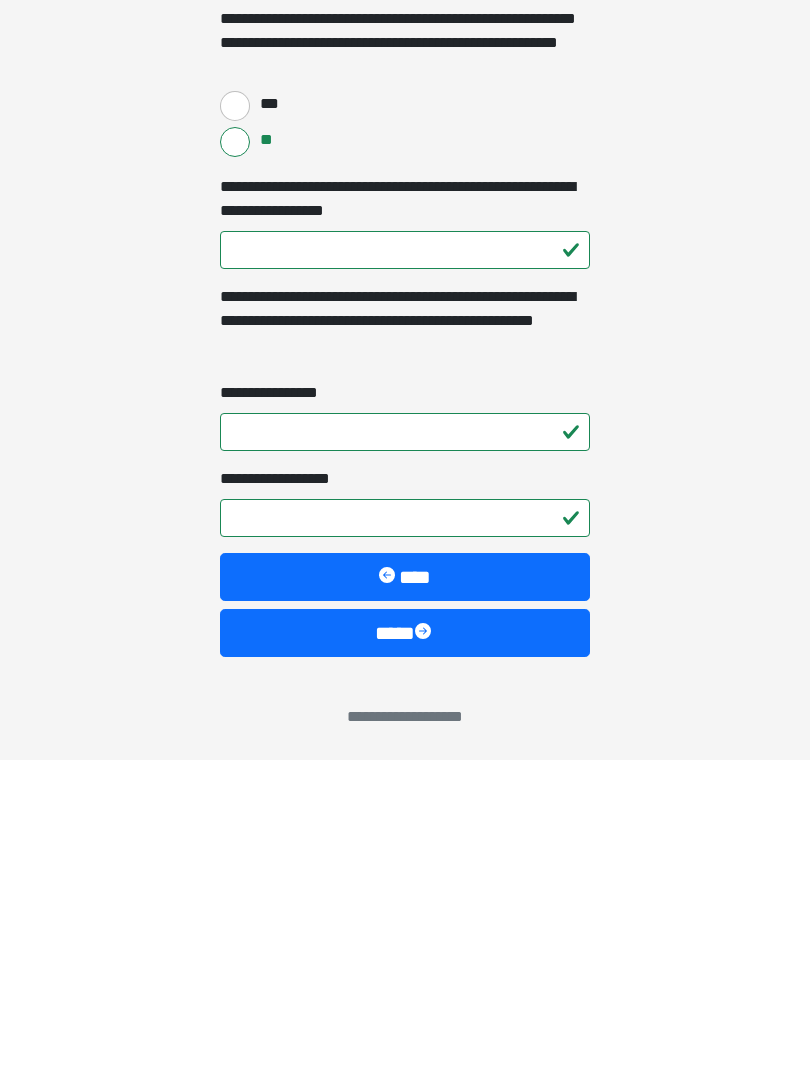 click on "****" at bounding box center (405, 953) 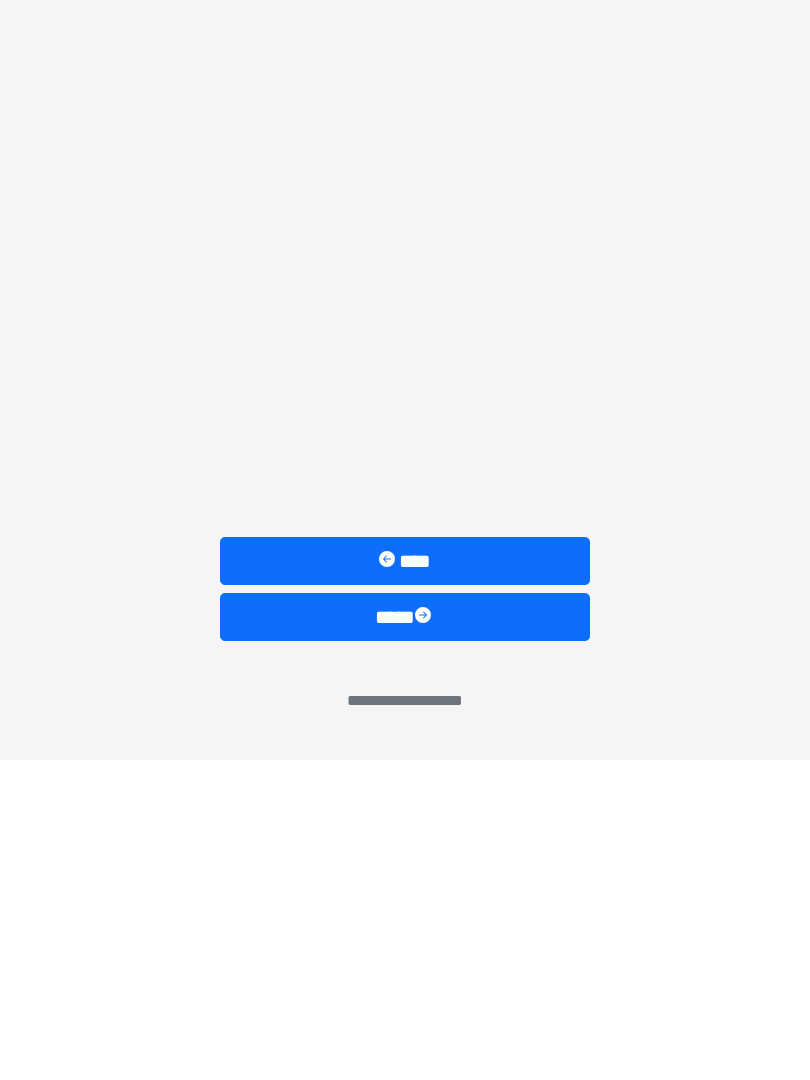 scroll, scrollTop: 0, scrollLeft: 0, axis: both 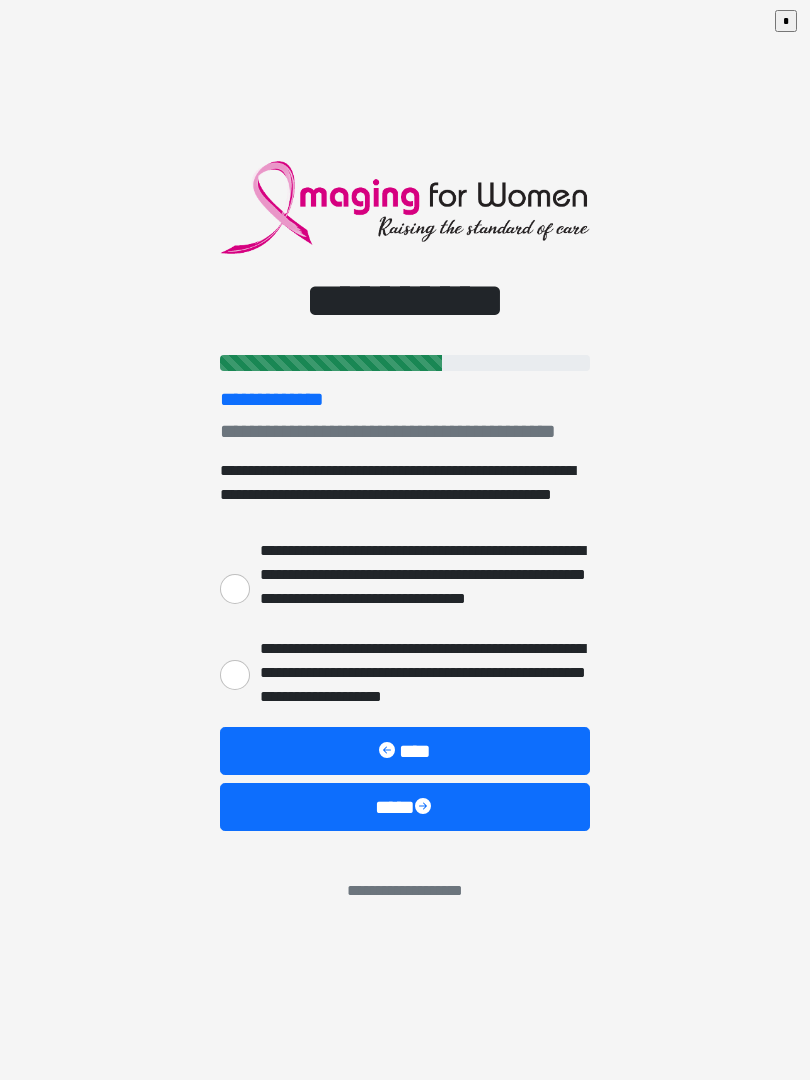 click on "****" at bounding box center [405, 807] 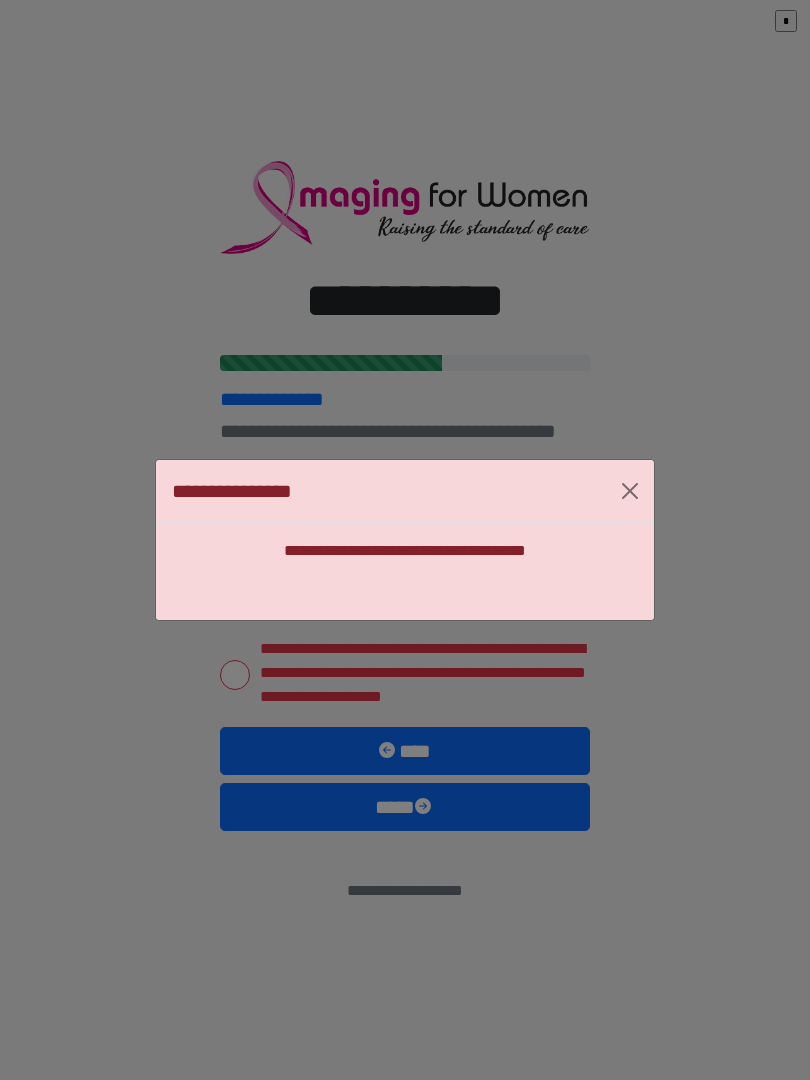 click at bounding box center (630, 491) 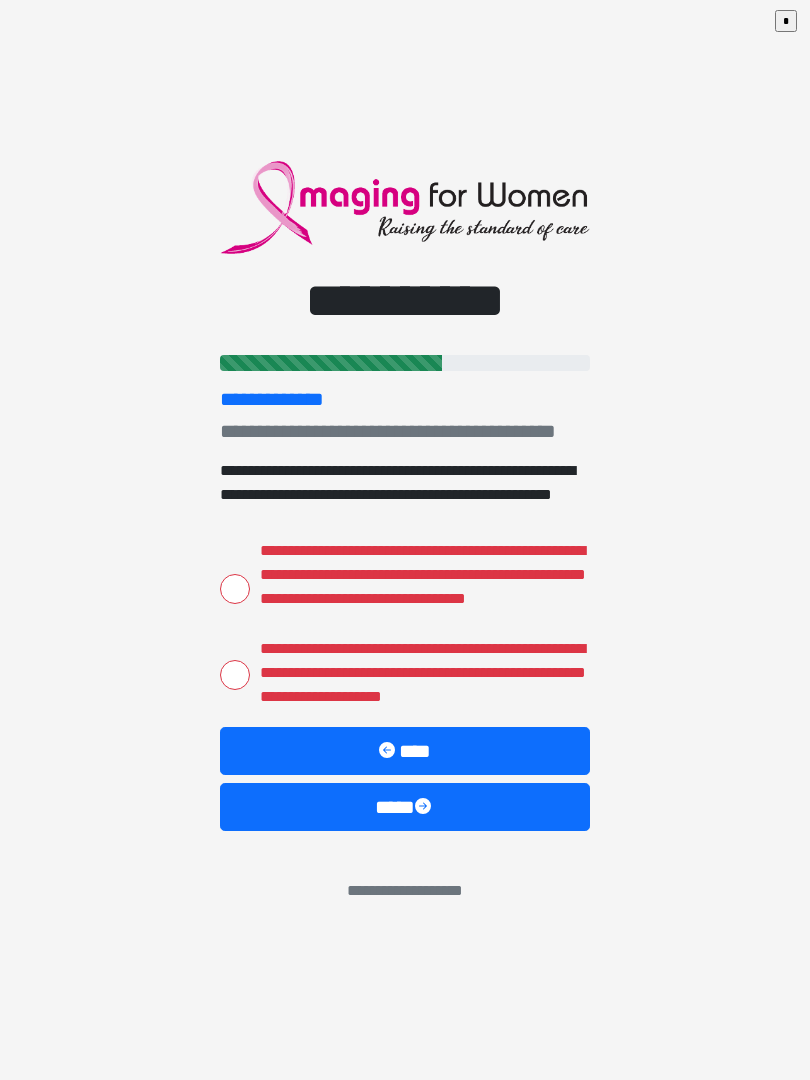 click on "**********" at bounding box center [235, 589] 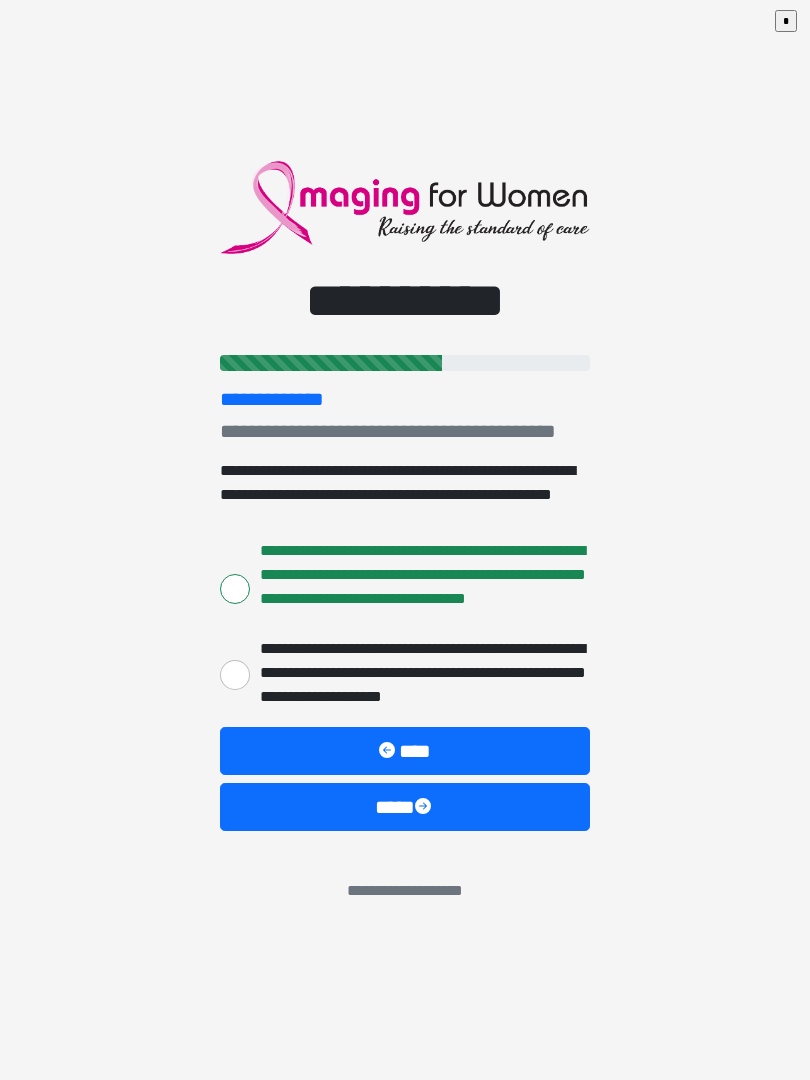 click on "****" at bounding box center (405, 807) 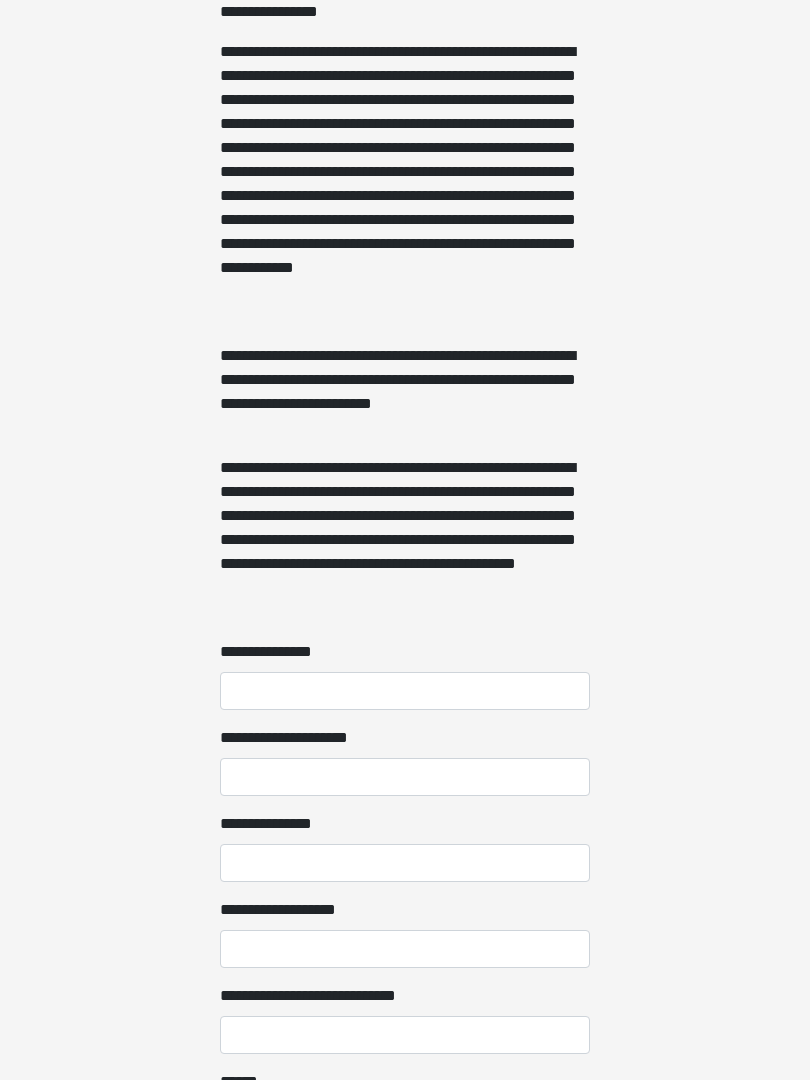 scroll, scrollTop: 1467, scrollLeft: 0, axis: vertical 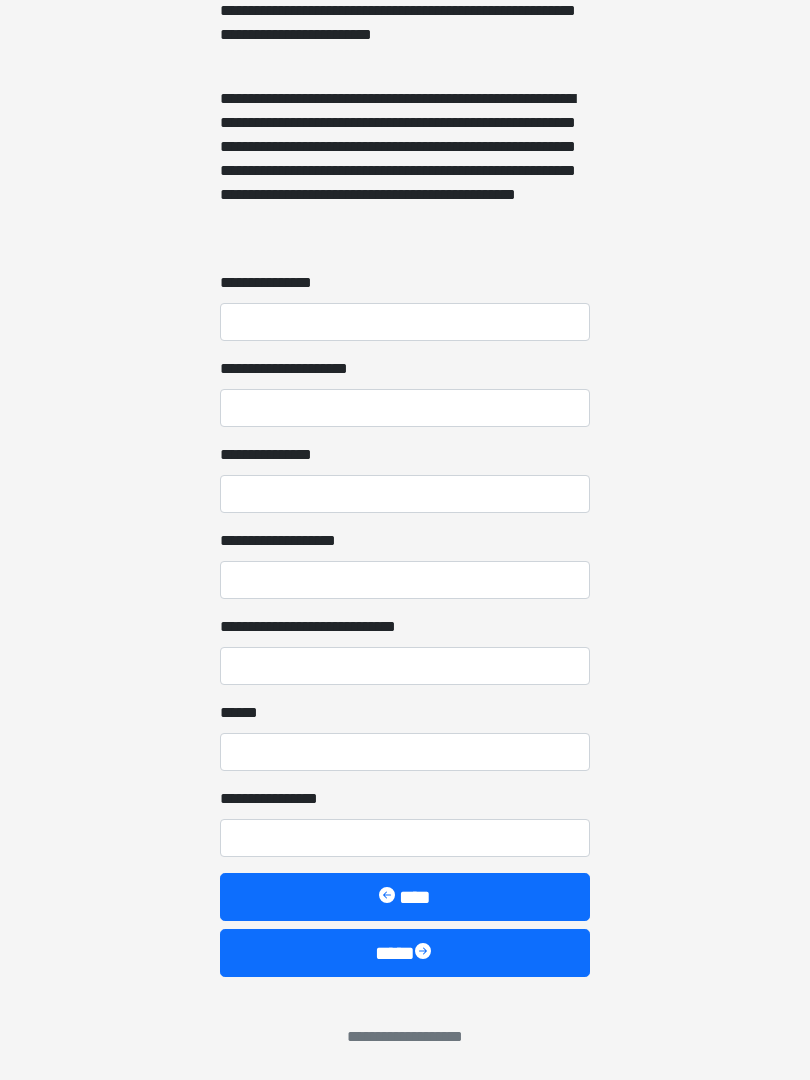 click at bounding box center [425, 953] 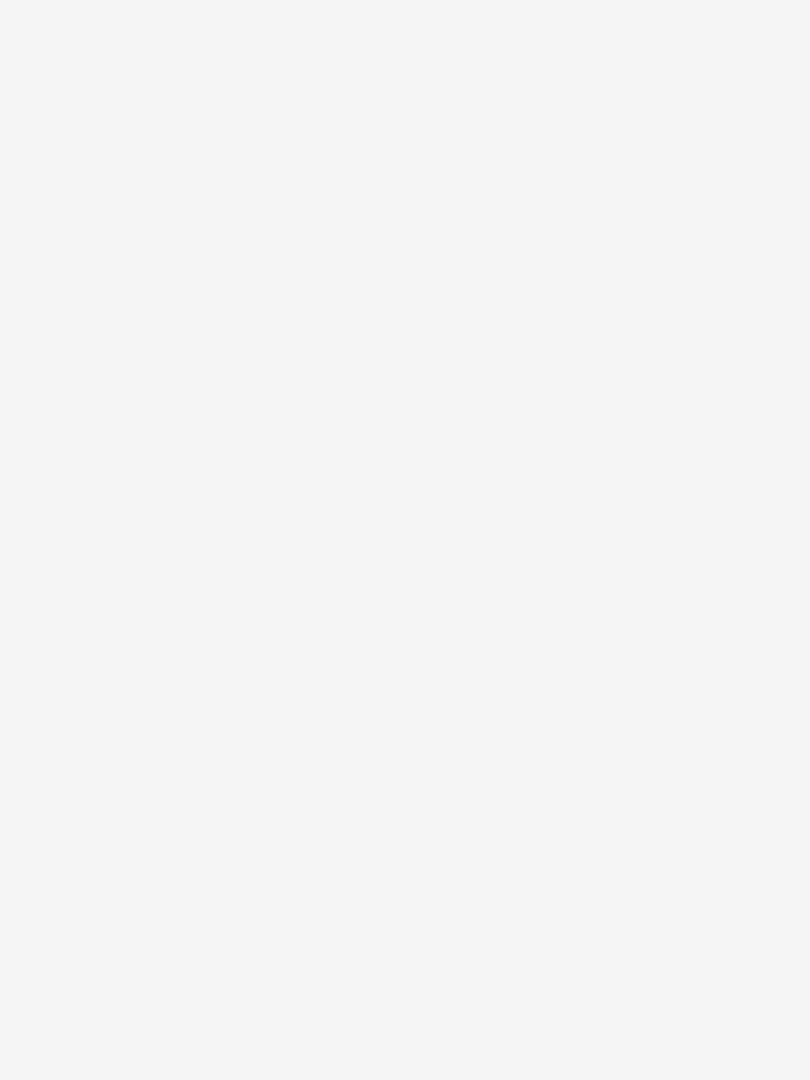scroll, scrollTop: 0, scrollLeft: 0, axis: both 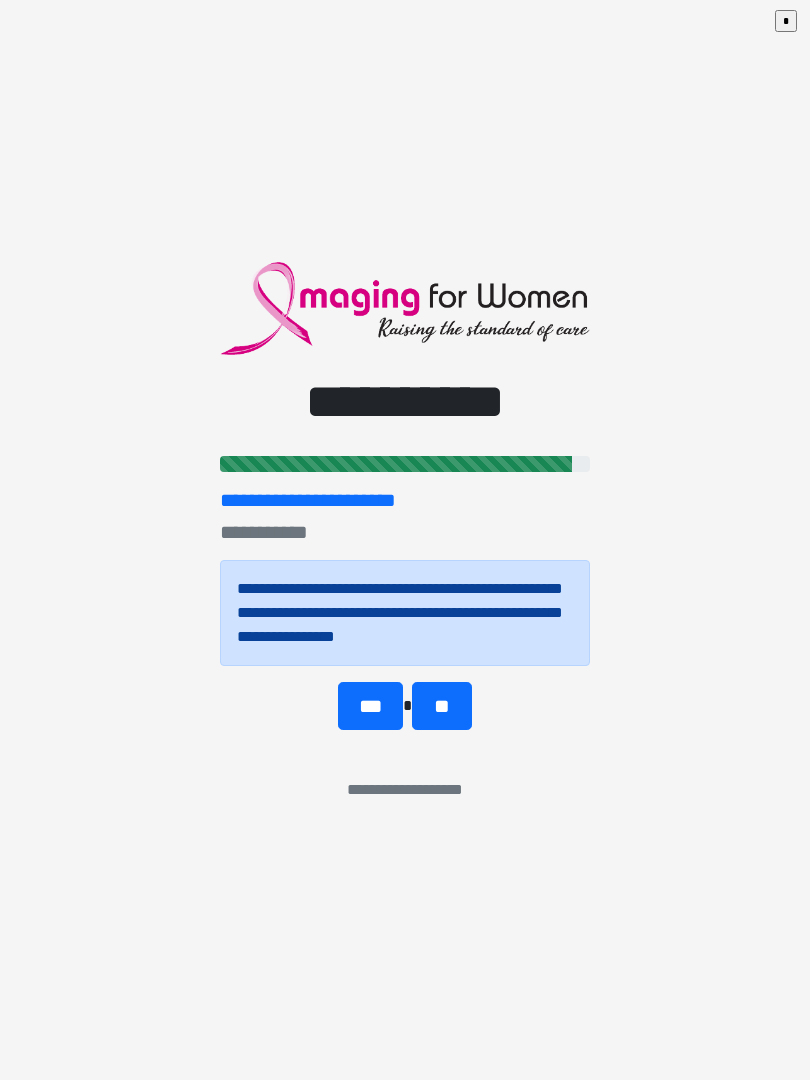 click on "***" at bounding box center [370, 706] 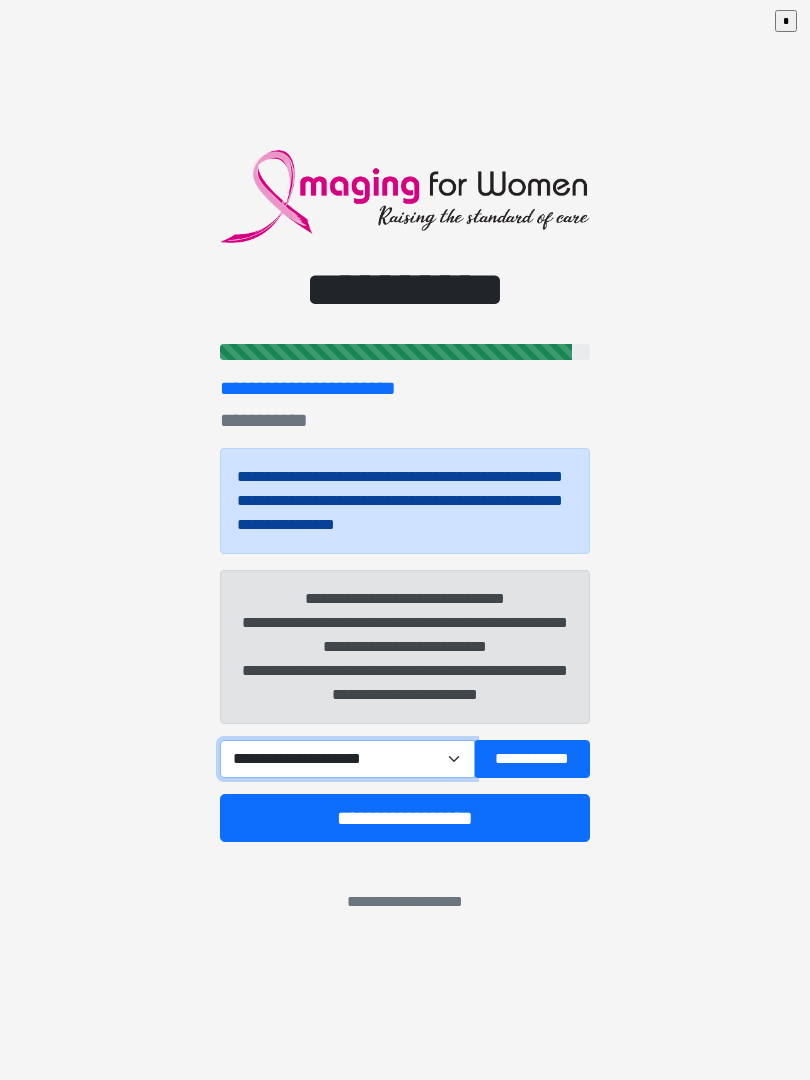 click on "**********" at bounding box center [347, 759] 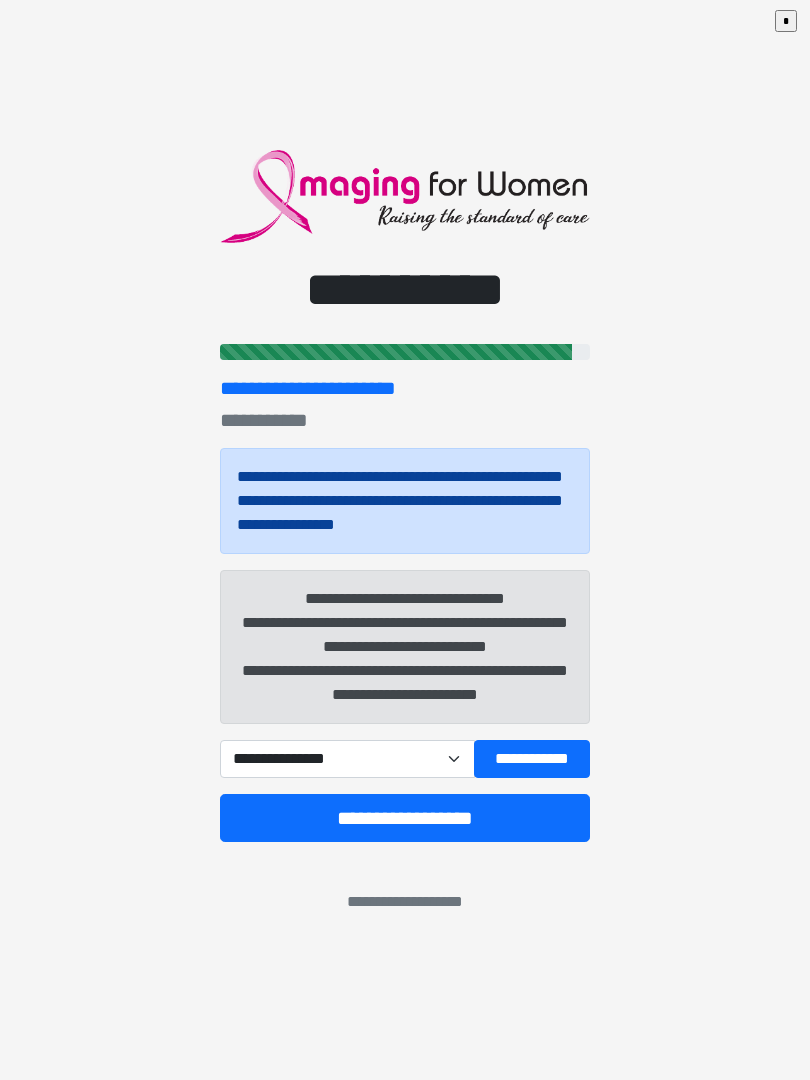 click on "**********" at bounding box center [405, 540] 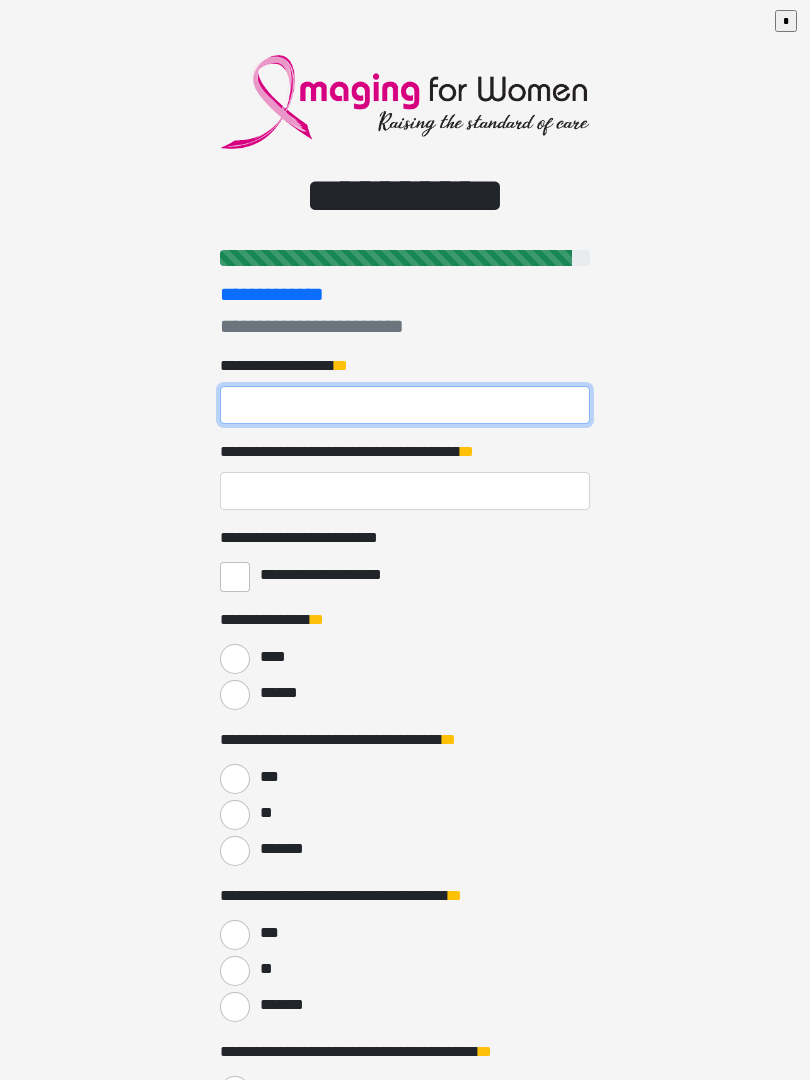 click on "**********" at bounding box center [405, 405] 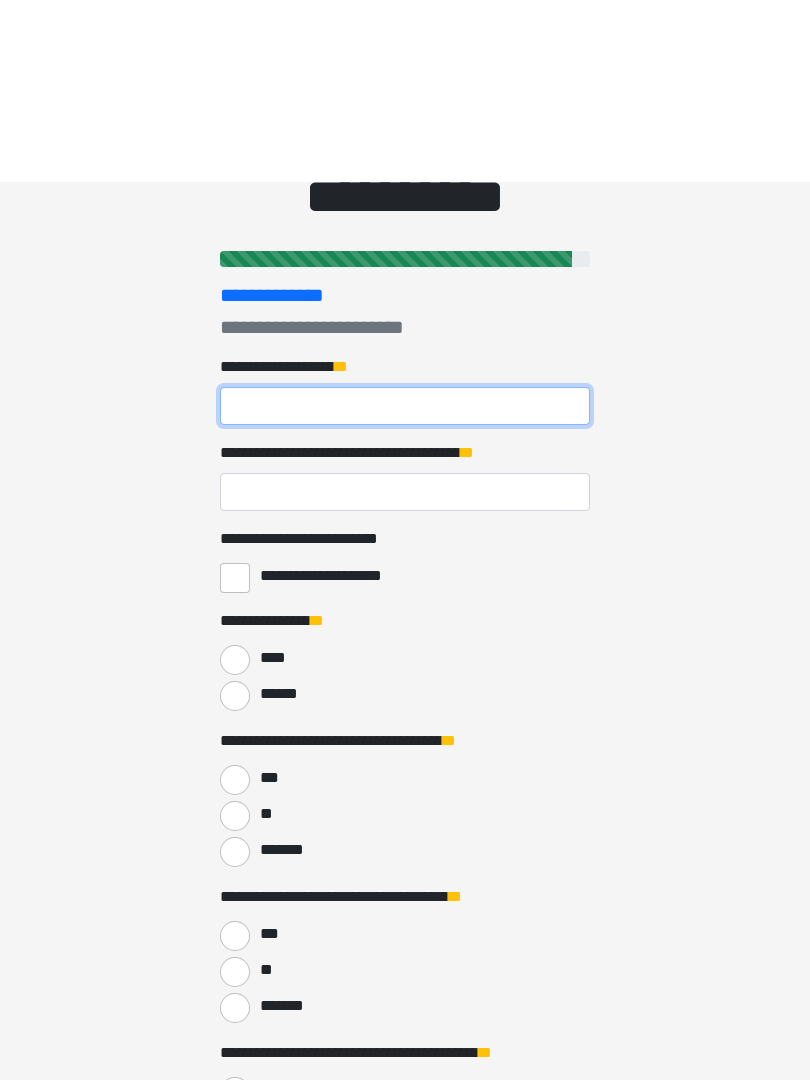 scroll, scrollTop: 247, scrollLeft: 0, axis: vertical 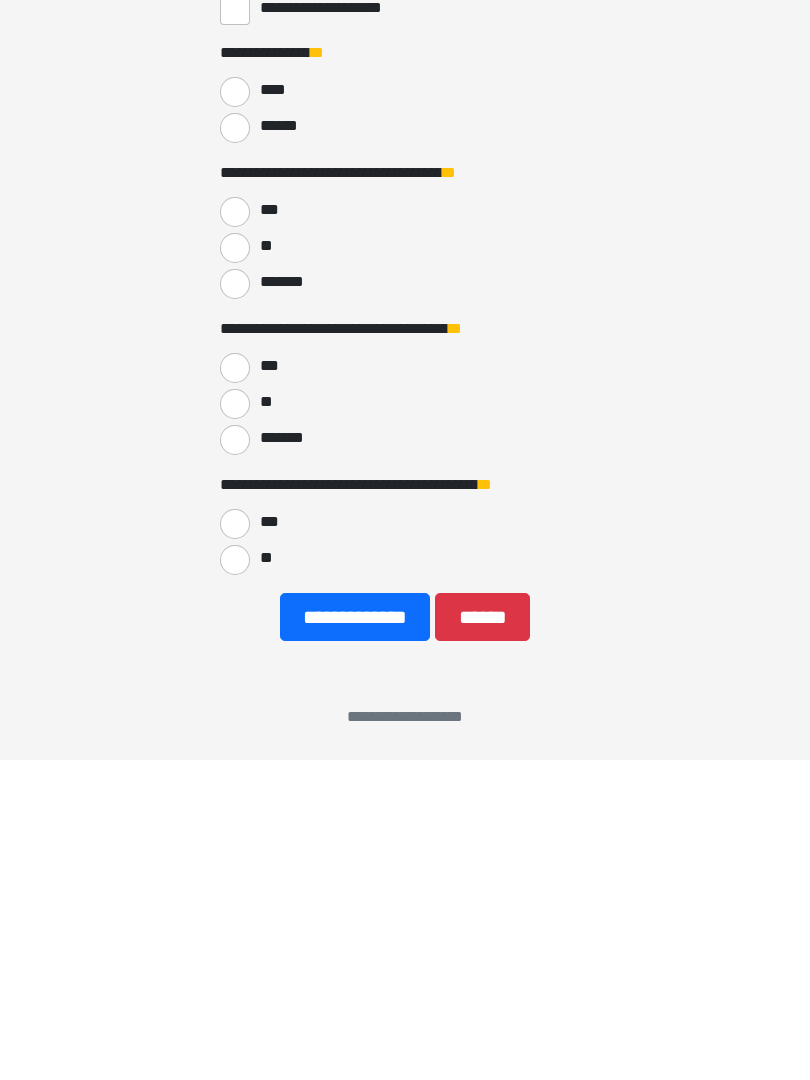 click on "******" at bounding box center [482, 937] 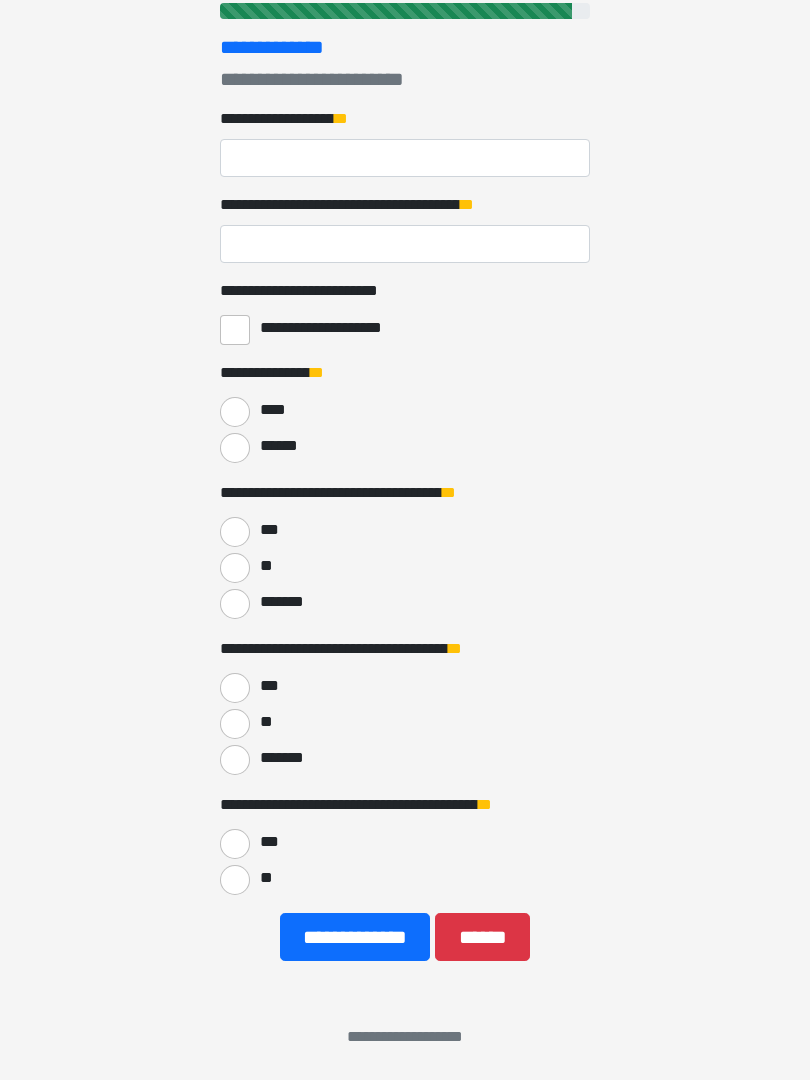 scroll, scrollTop: 0, scrollLeft: 0, axis: both 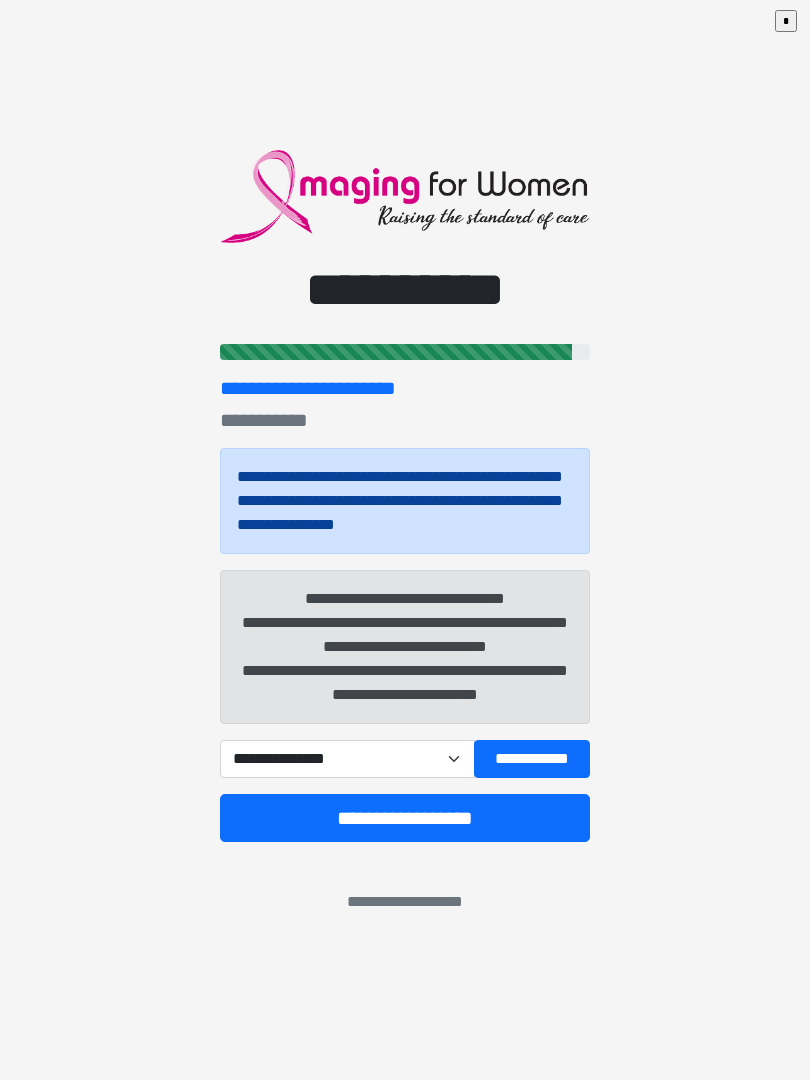 click on "**********" at bounding box center (405, 818) 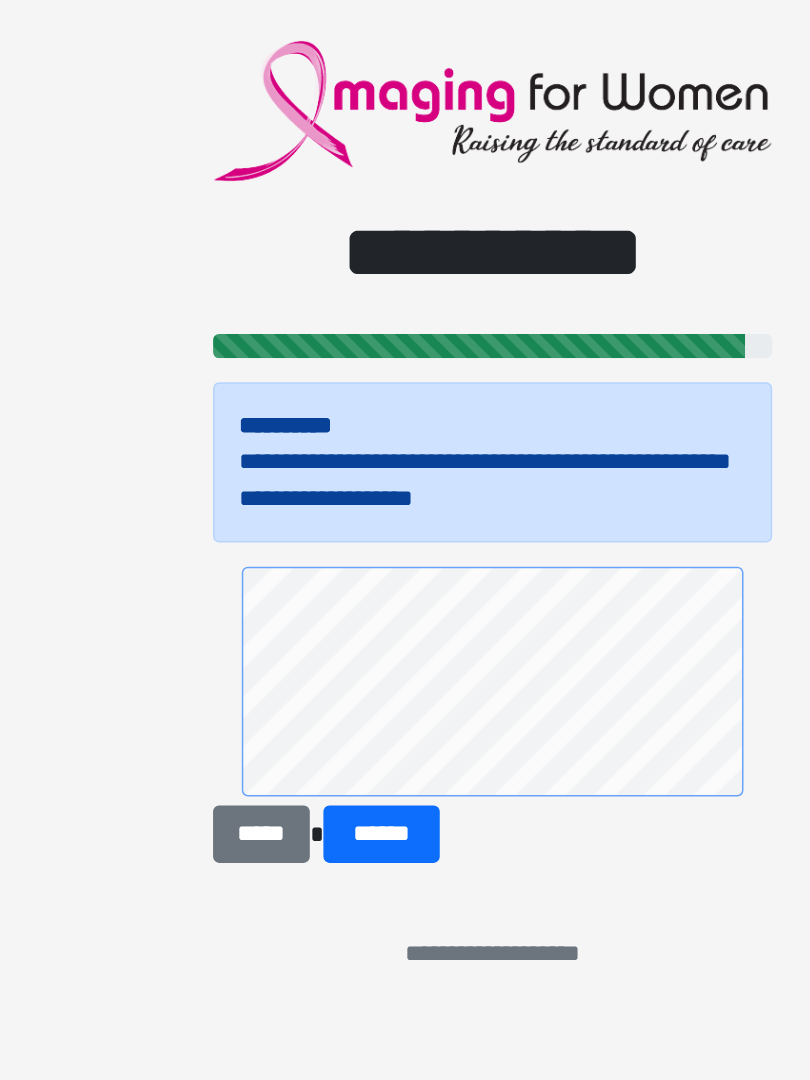 click on "******" at bounding box center (331, 749) 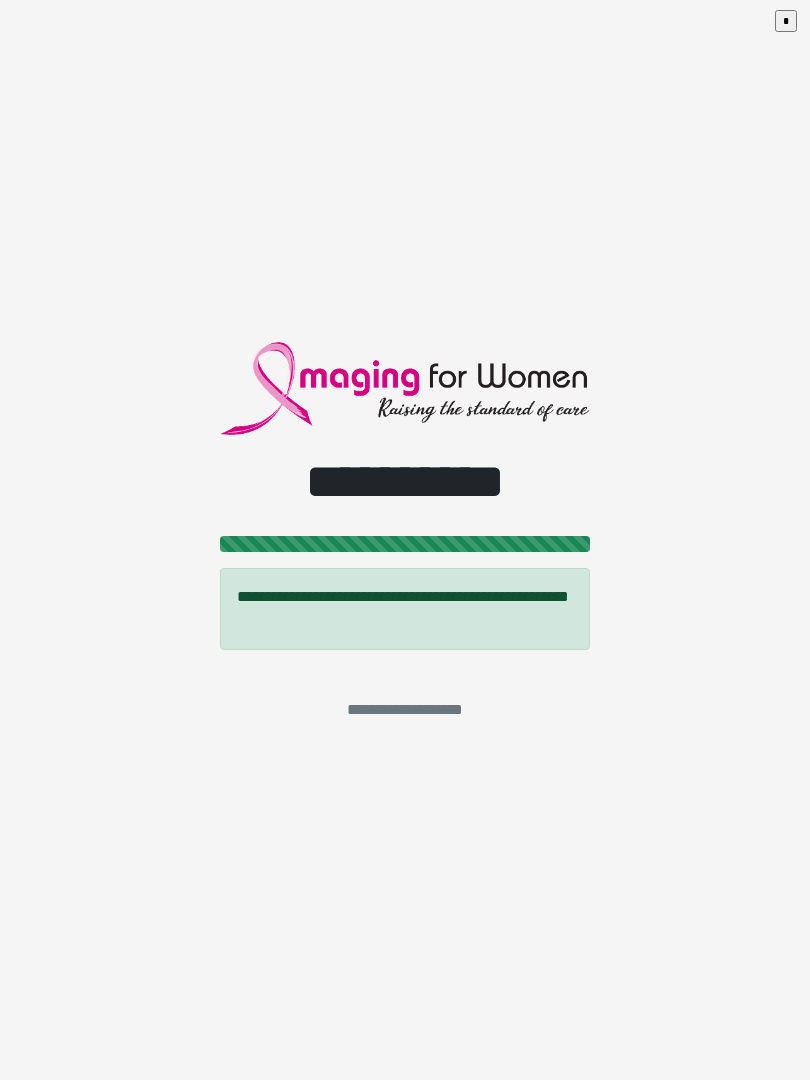 click on "*" at bounding box center [786, 21] 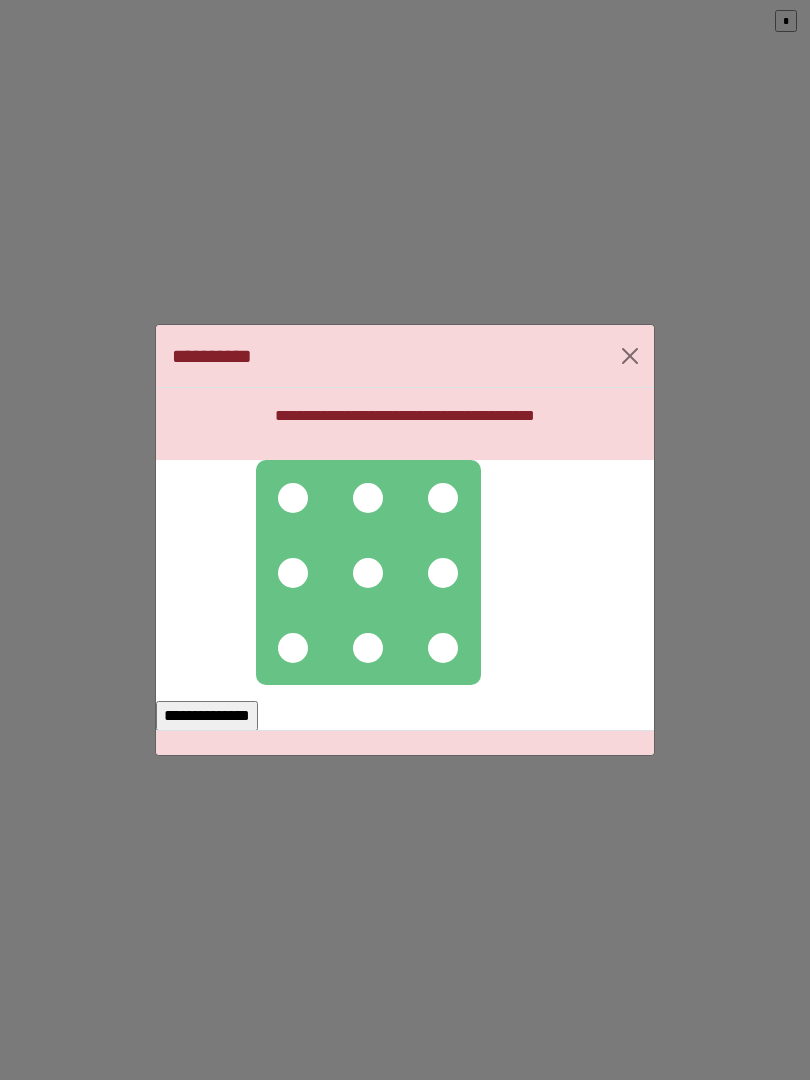 click at bounding box center (293, 573) 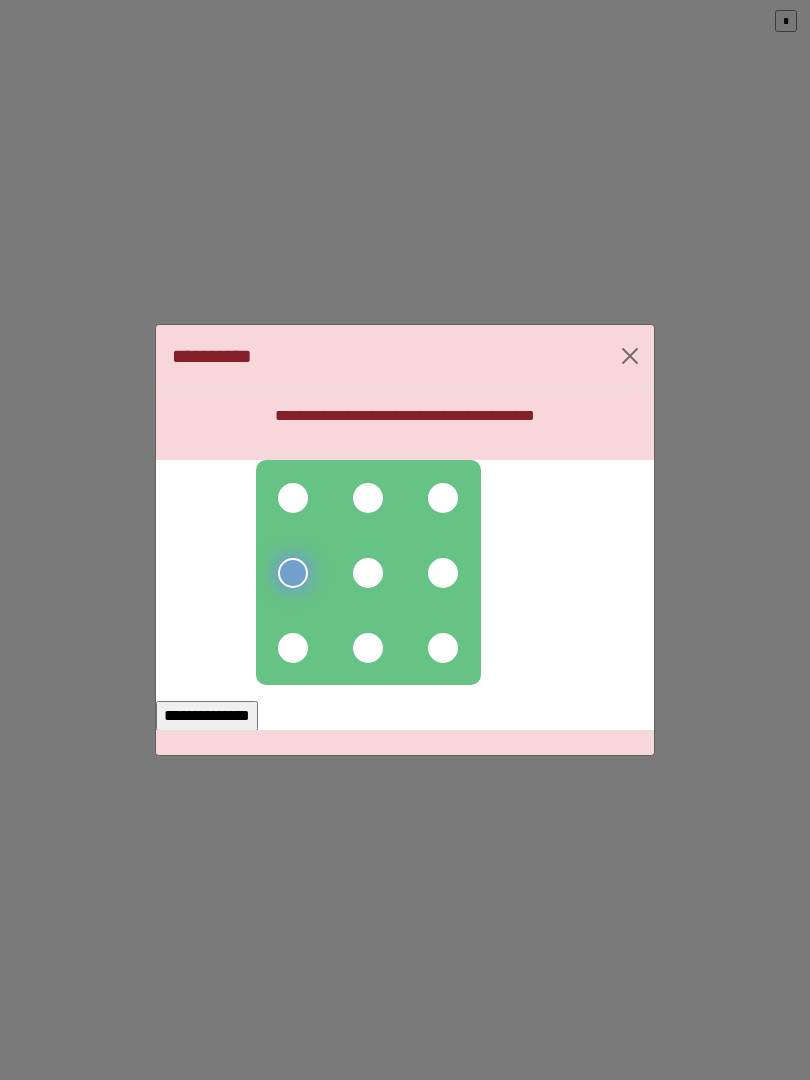 click at bounding box center [368, 498] 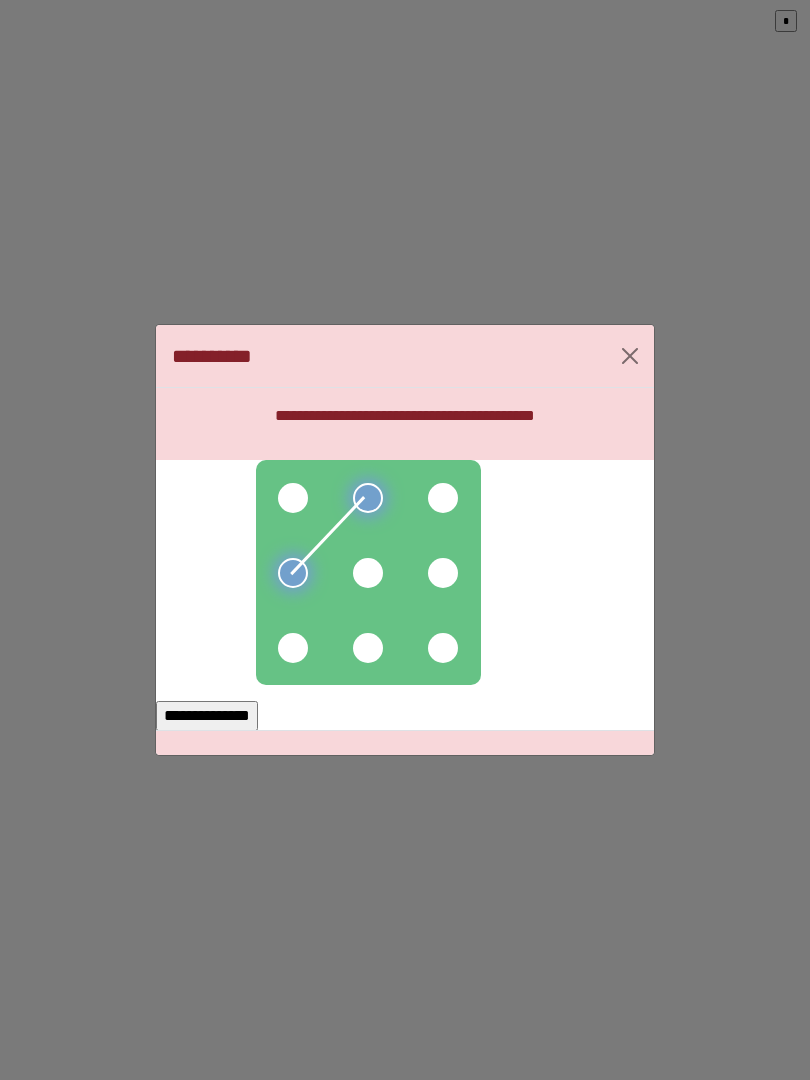 click at bounding box center (293, 498) 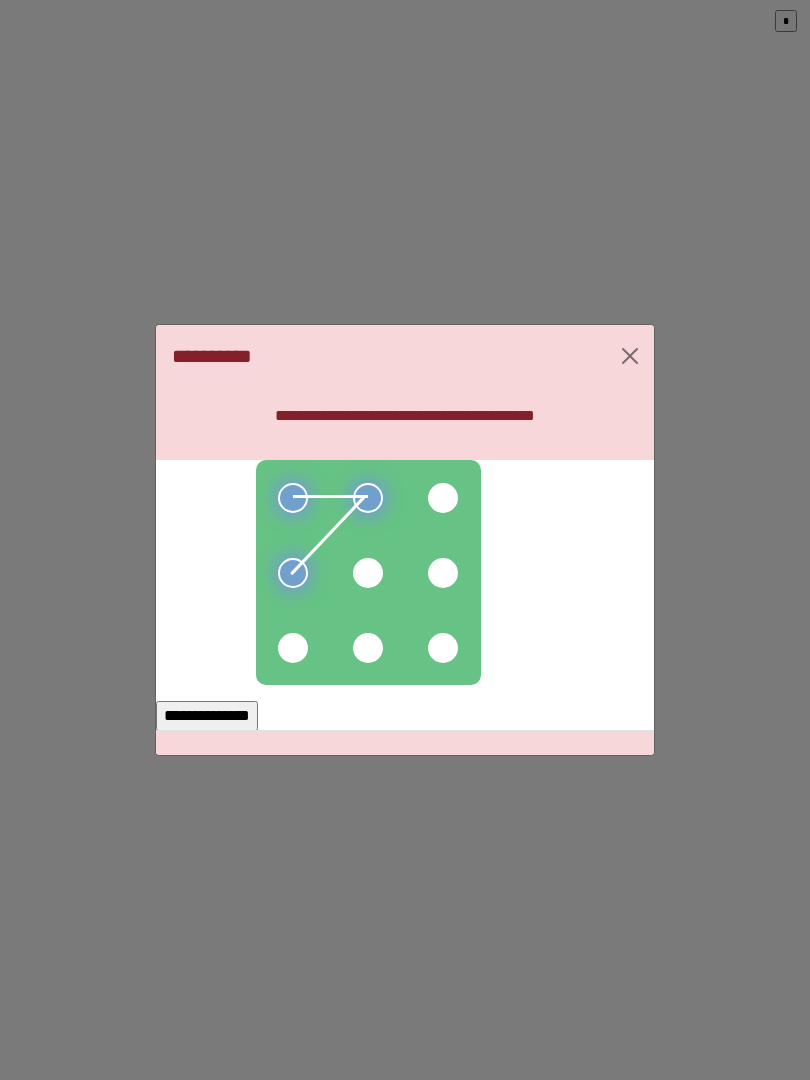click at bounding box center (293, 648) 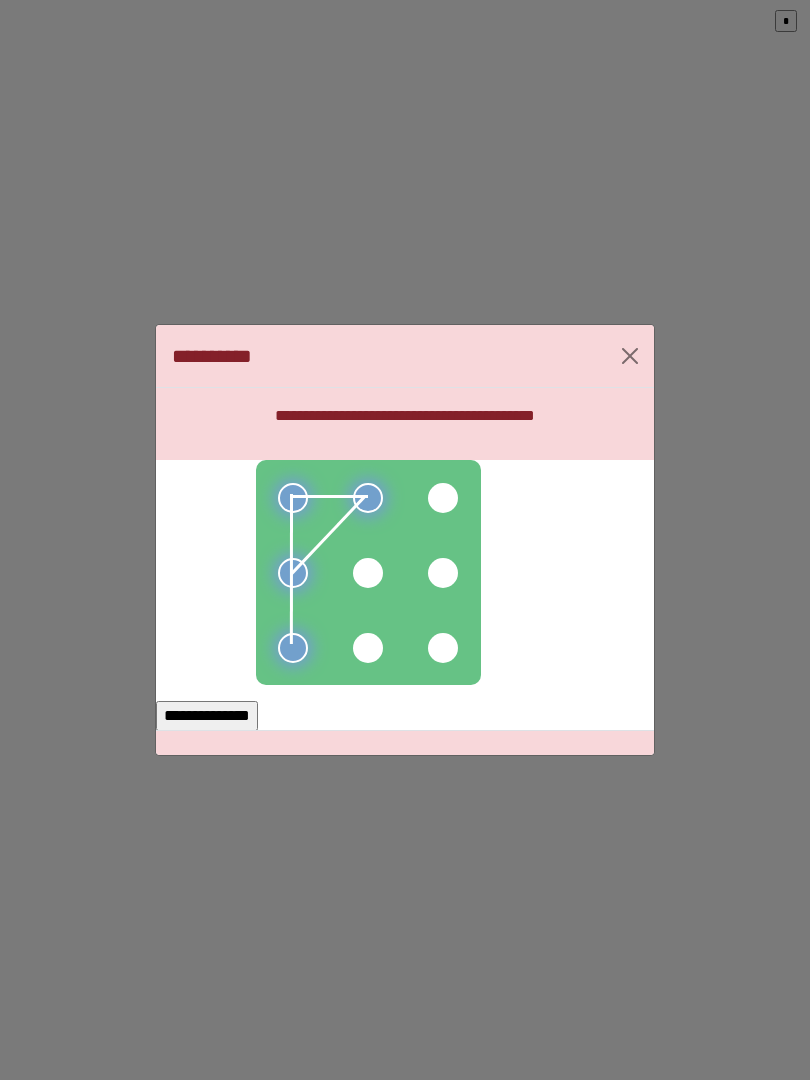 click at bounding box center (368, 573) 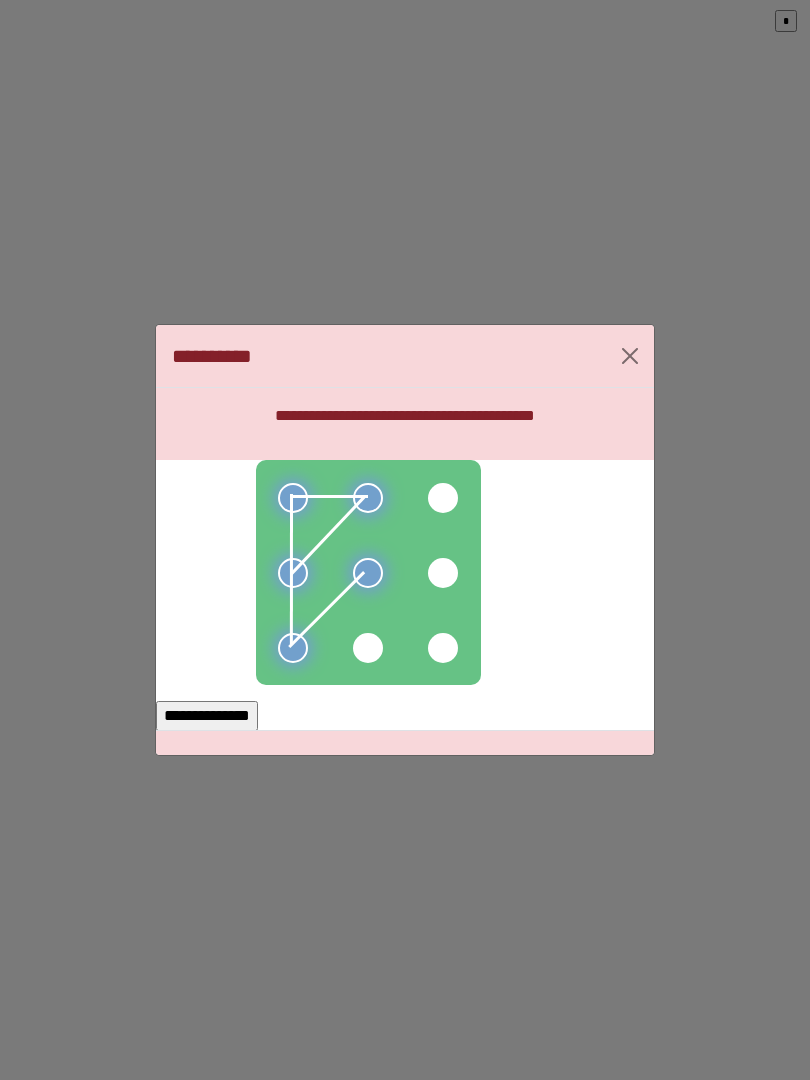 click on "**********" at bounding box center [207, 716] 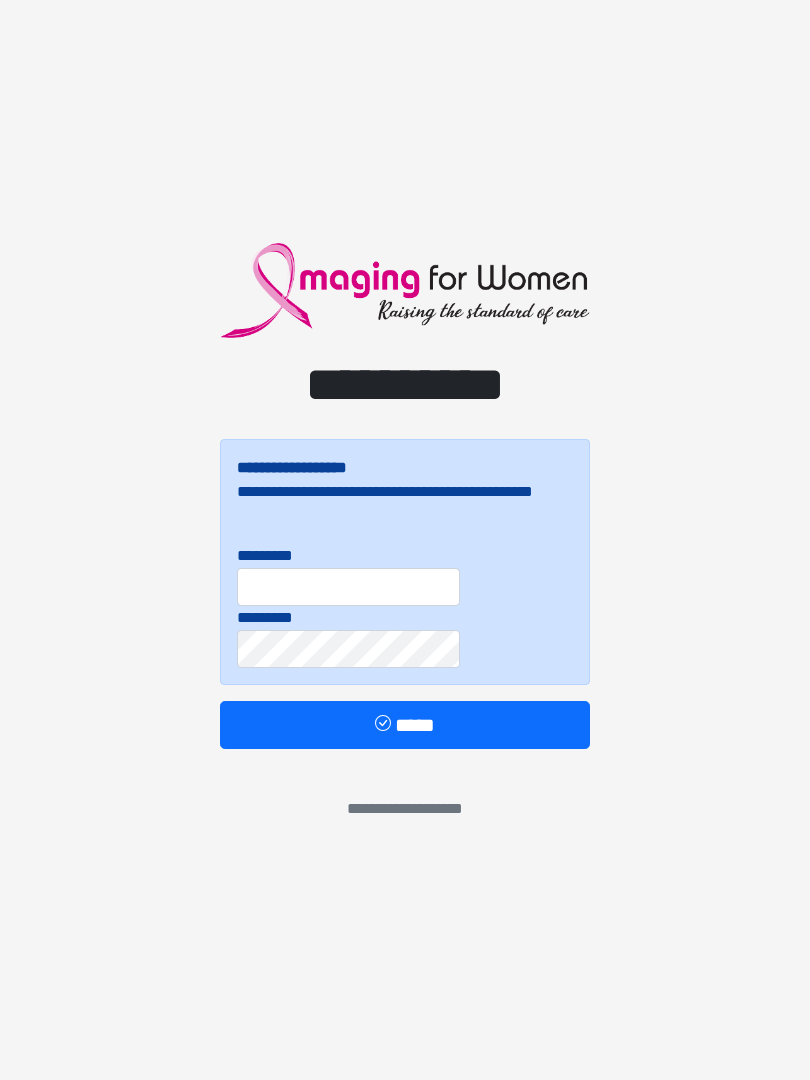 scroll, scrollTop: 0, scrollLeft: 0, axis: both 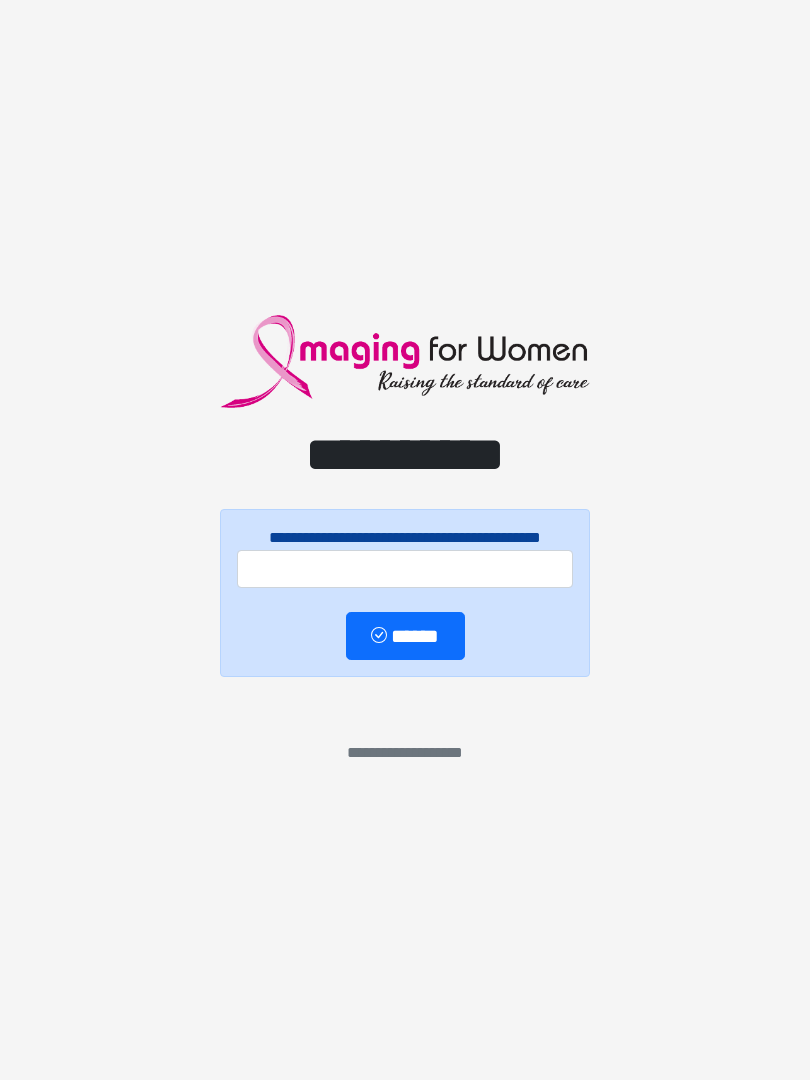 click on "**********" at bounding box center (405, 540) 